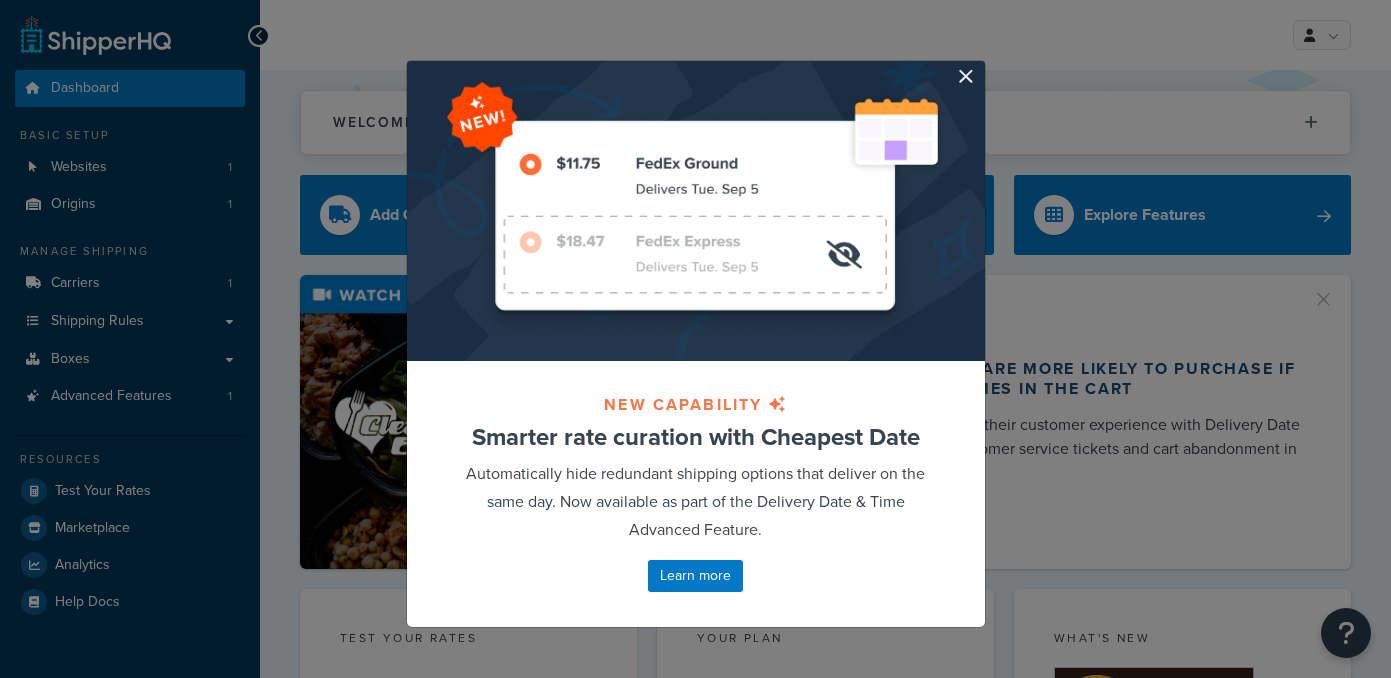 drag, startPoint x: 0, startPoint y: 0, endPoint x: 969, endPoint y: 84, distance: 972.63403 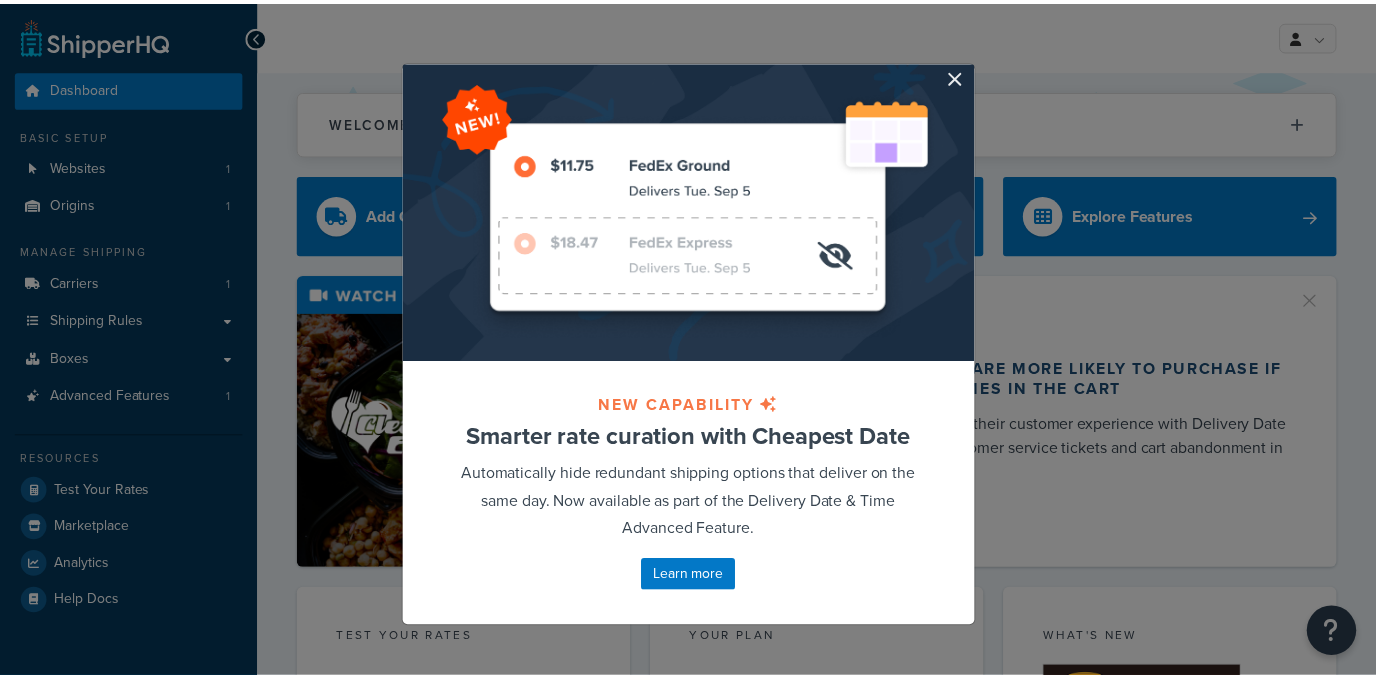 scroll, scrollTop: 0, scrollLeft: 0, axis: both 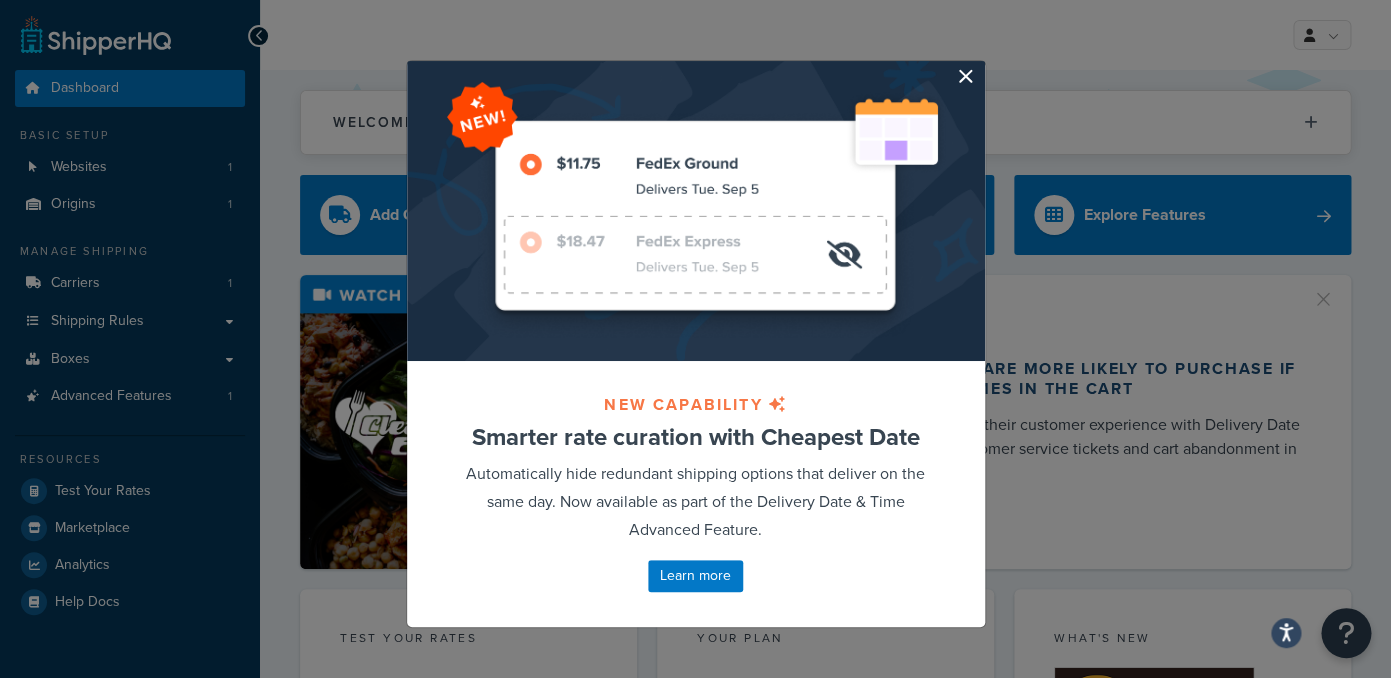 click at bounding box center [982, 63] 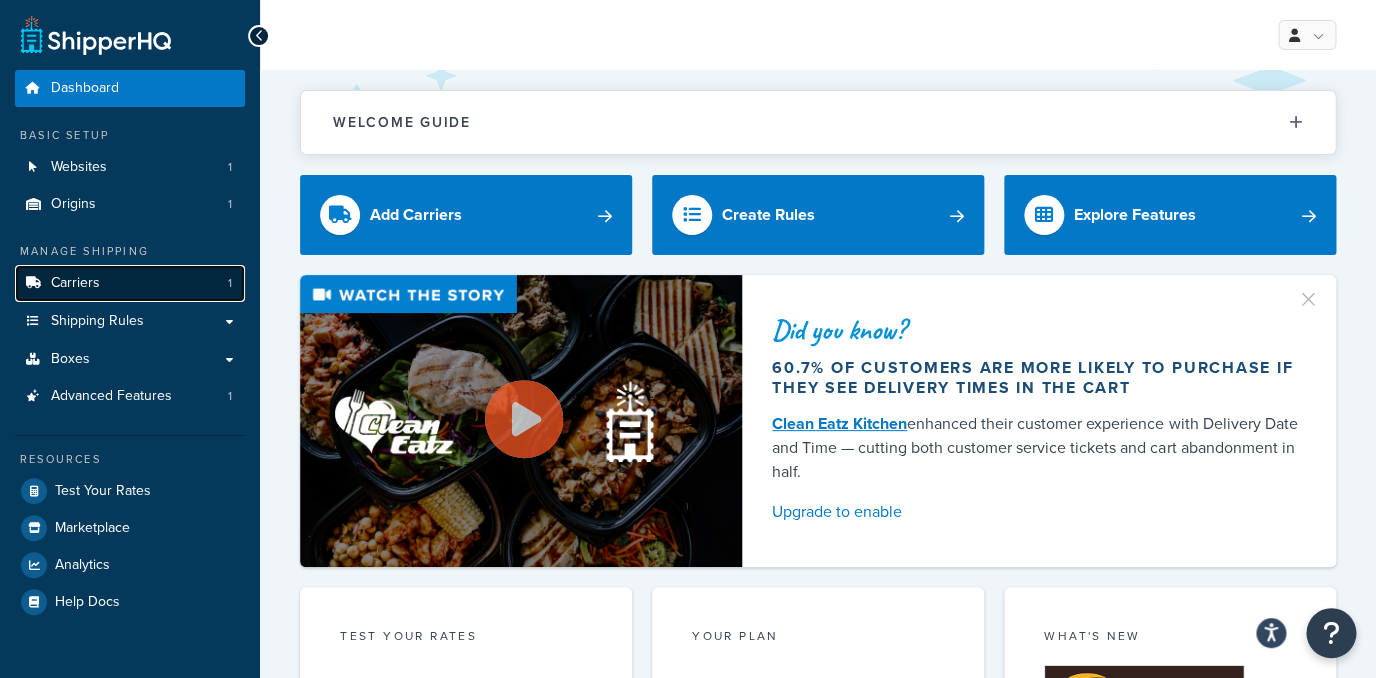 click on "Carriers 1" at bounding box center [130, 283] 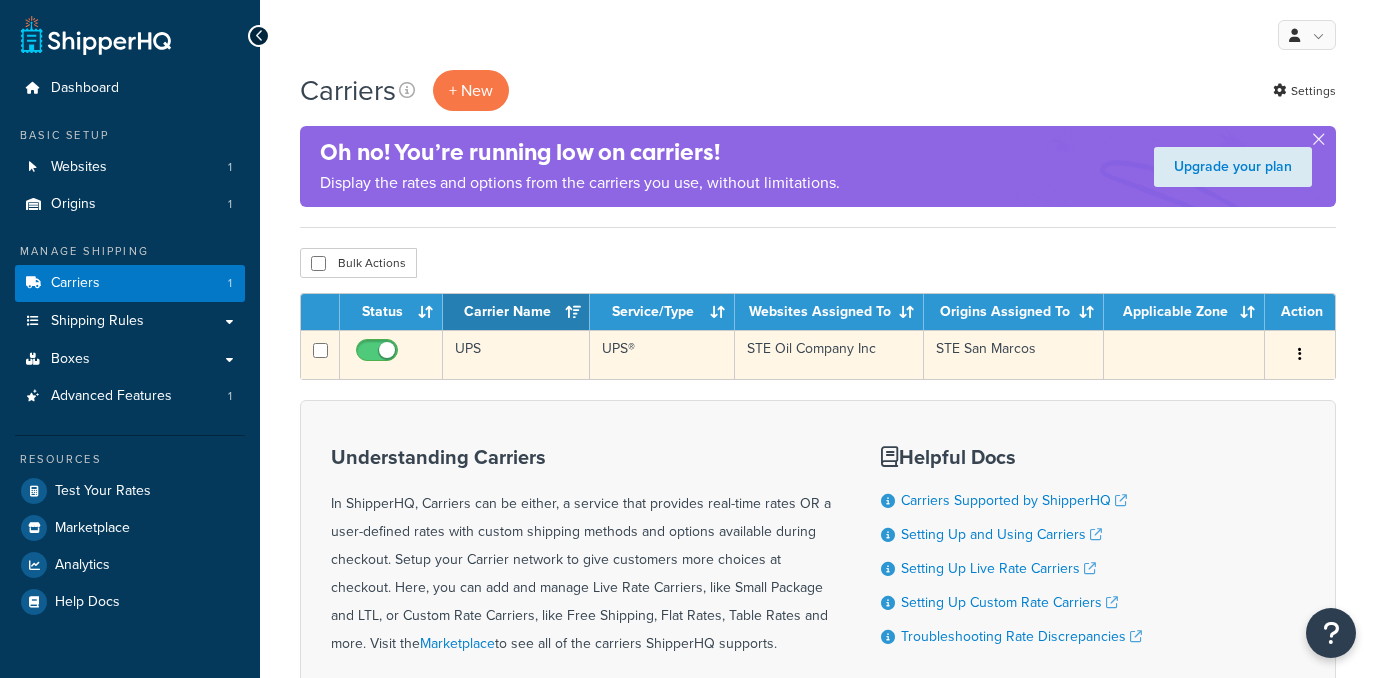scroll, scrollTop: 0, scrollLeft: 0, axis: both 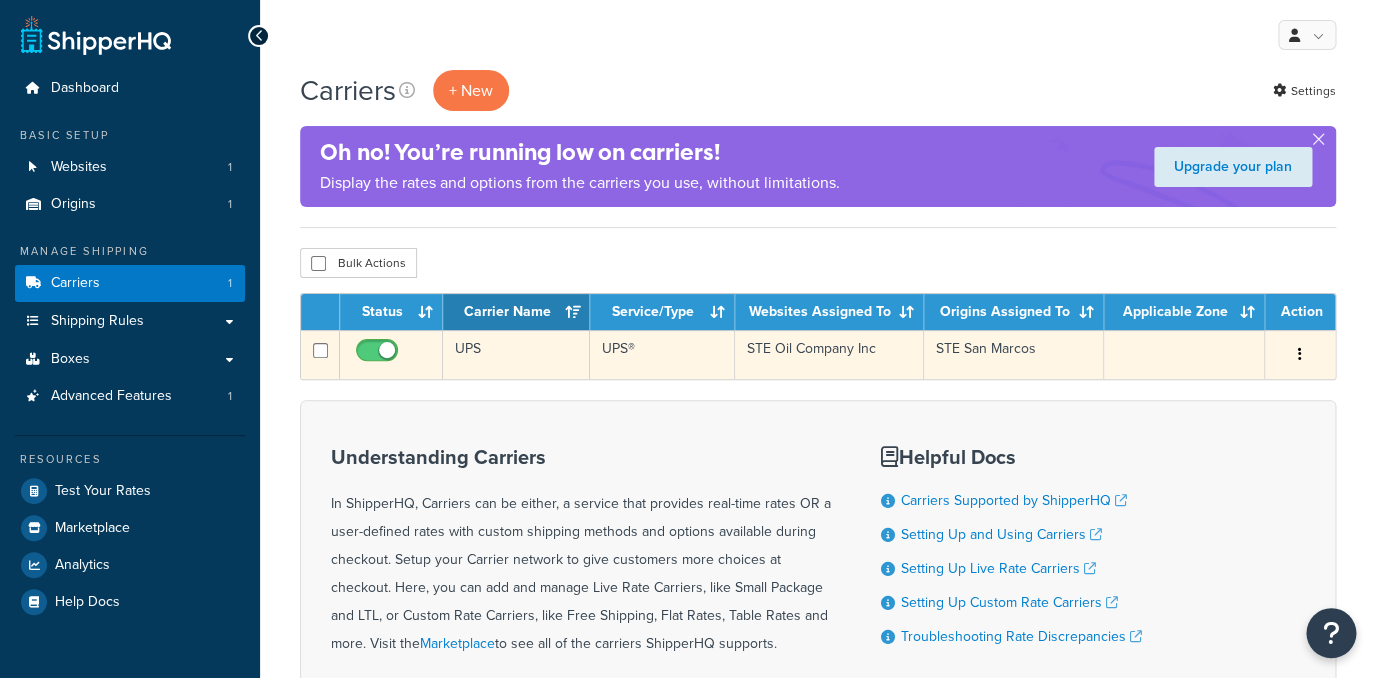click on "UPS" at bounding box center [516, 354] 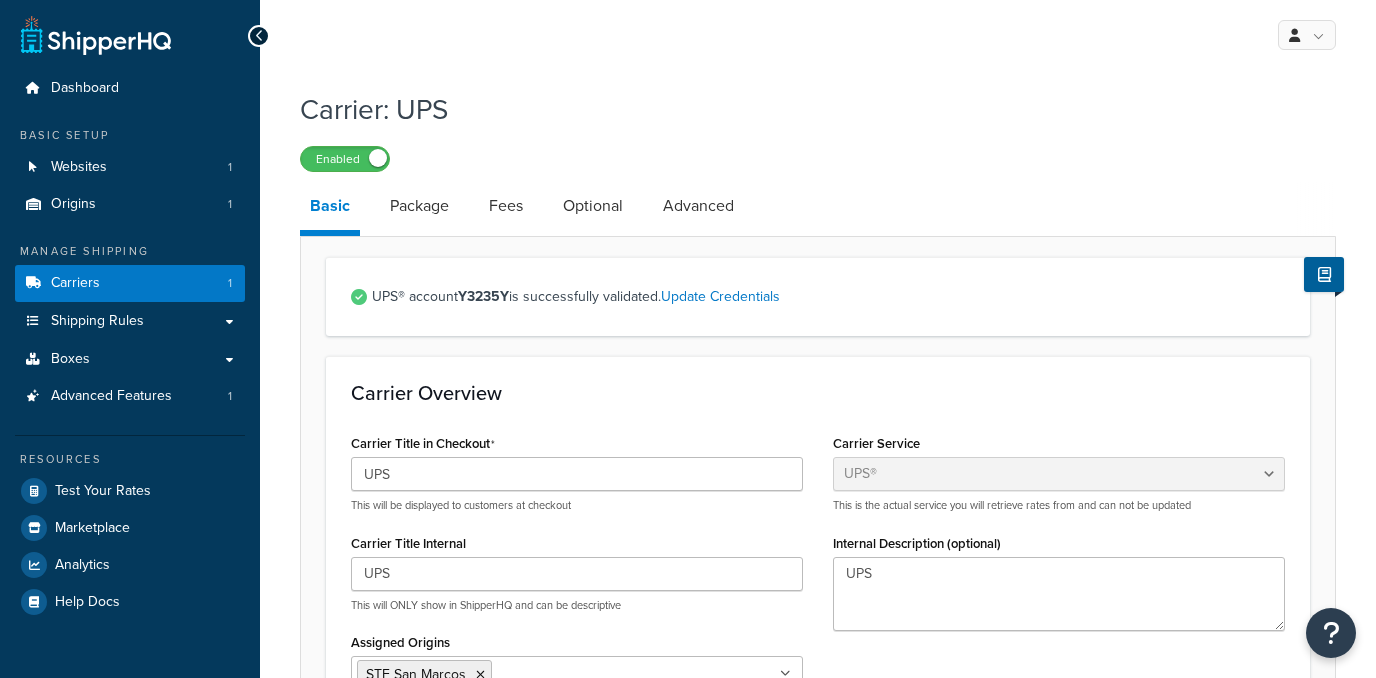 select on "ups" 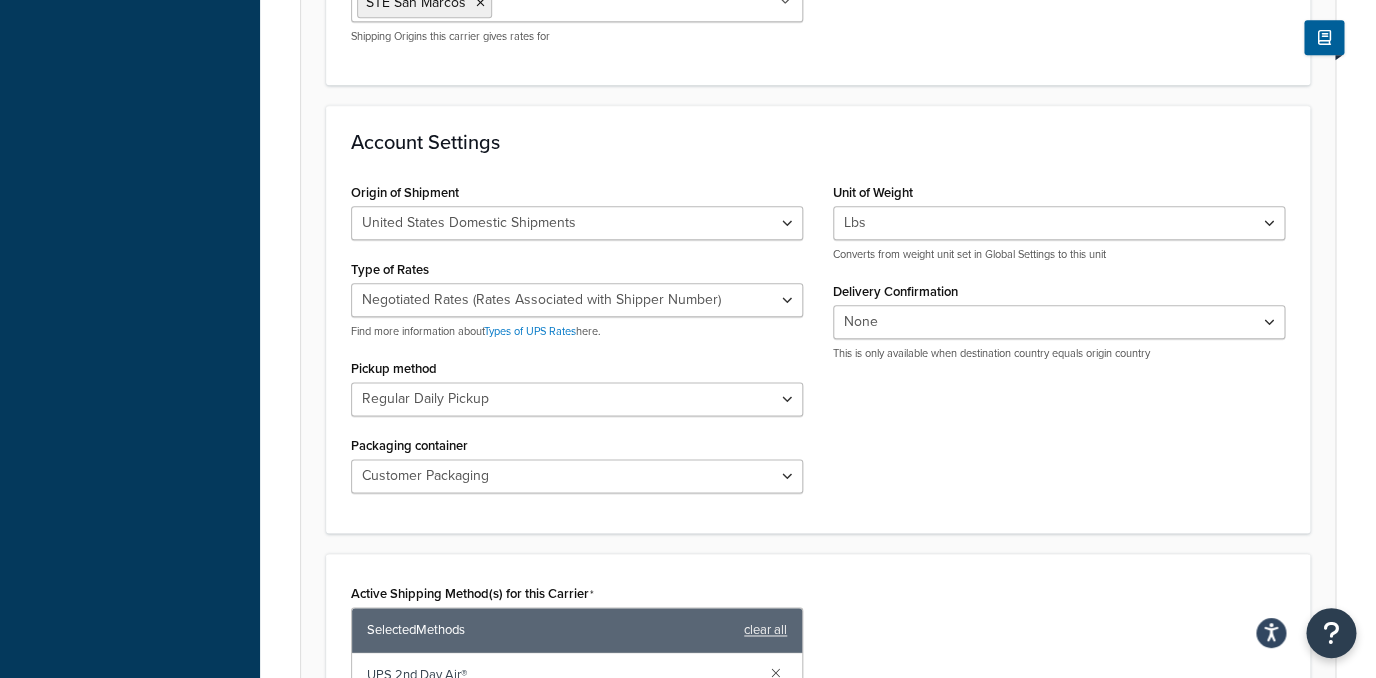 scroll, scrollTop: 144, scrollLeft: 0, axis: vertical 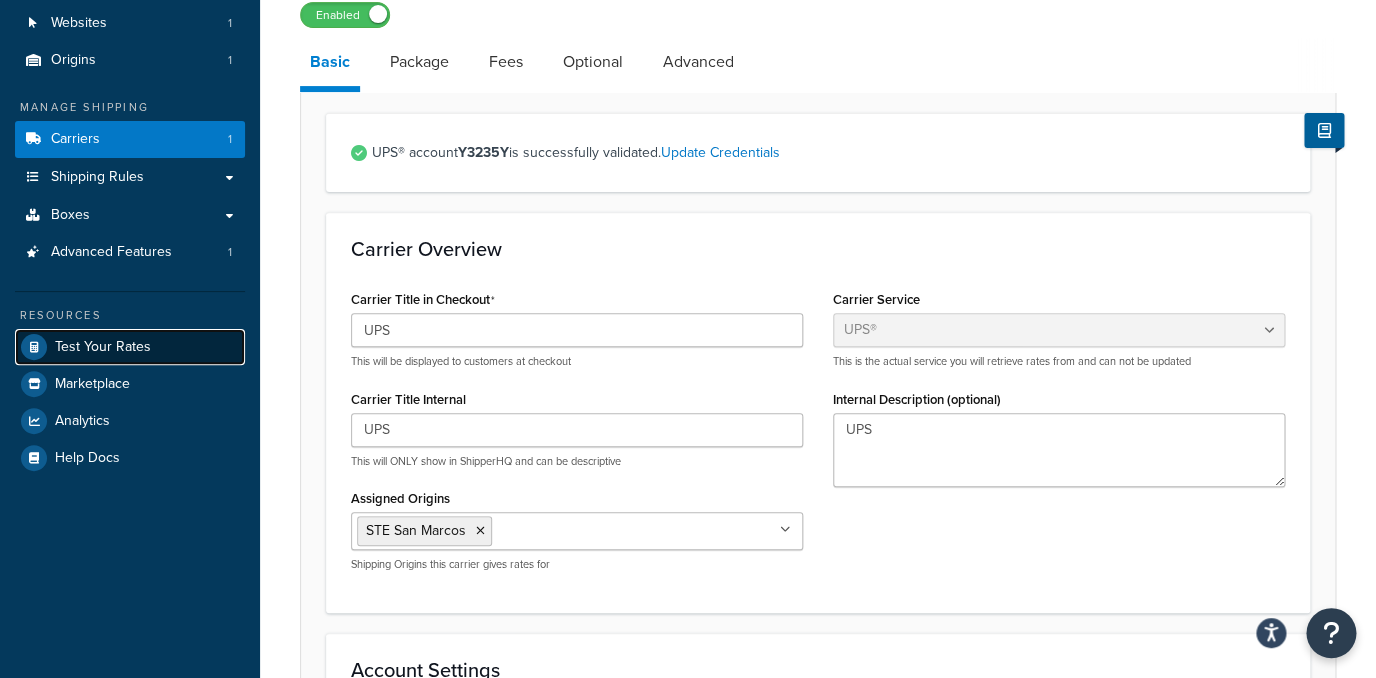 click on "Test Your Rates" at bounding box center [103, 347] 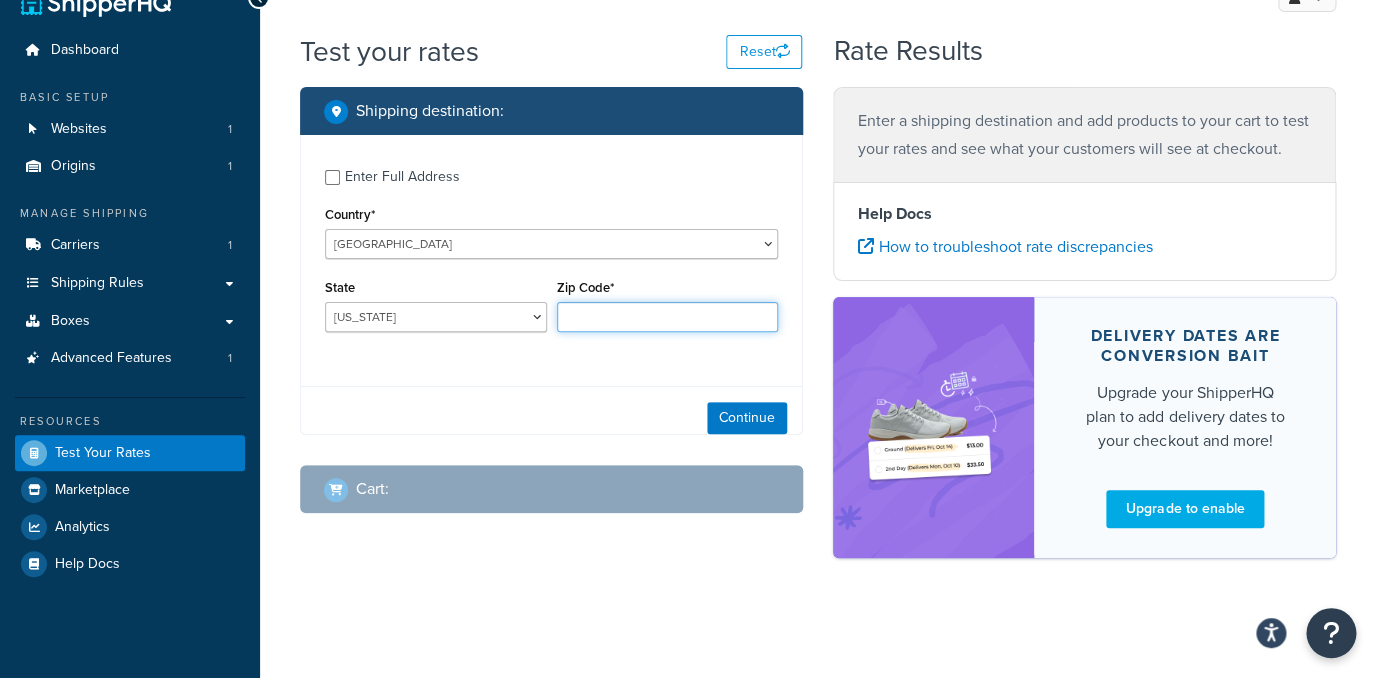 click on "Zip Code*" at bounding box center (668, 317) 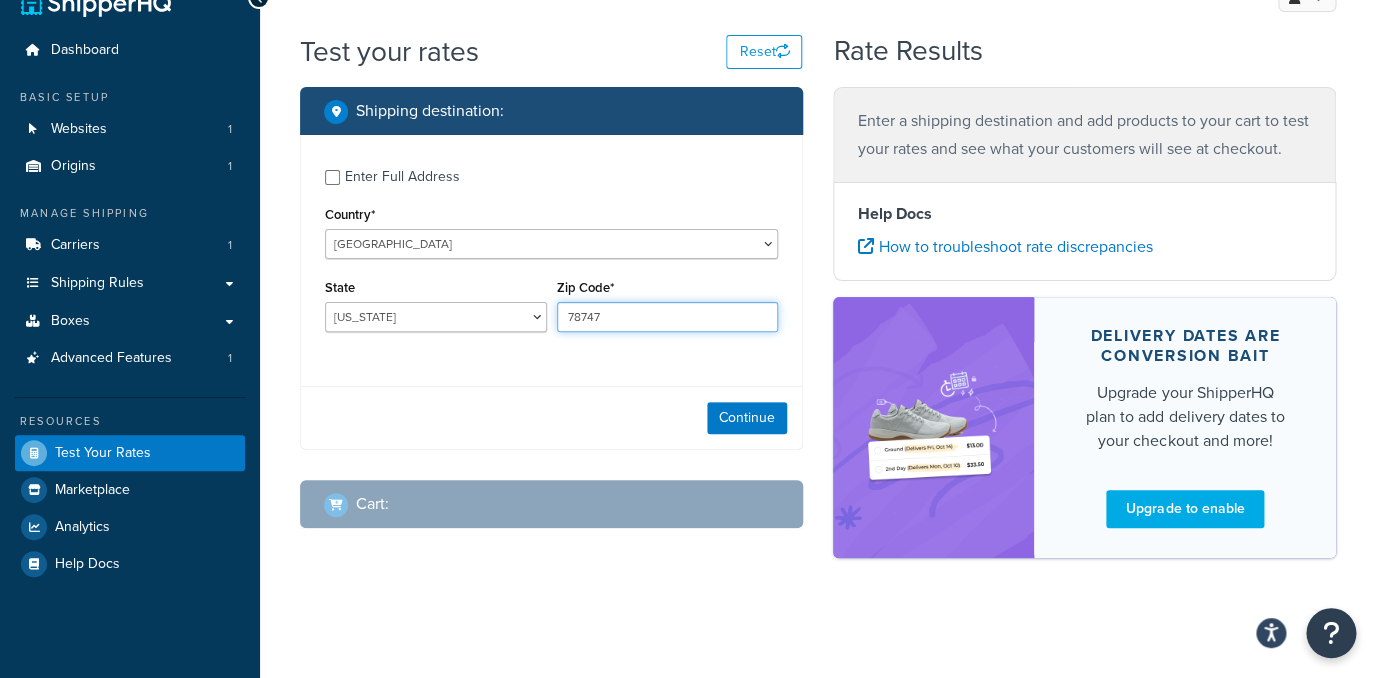 type on "78747" 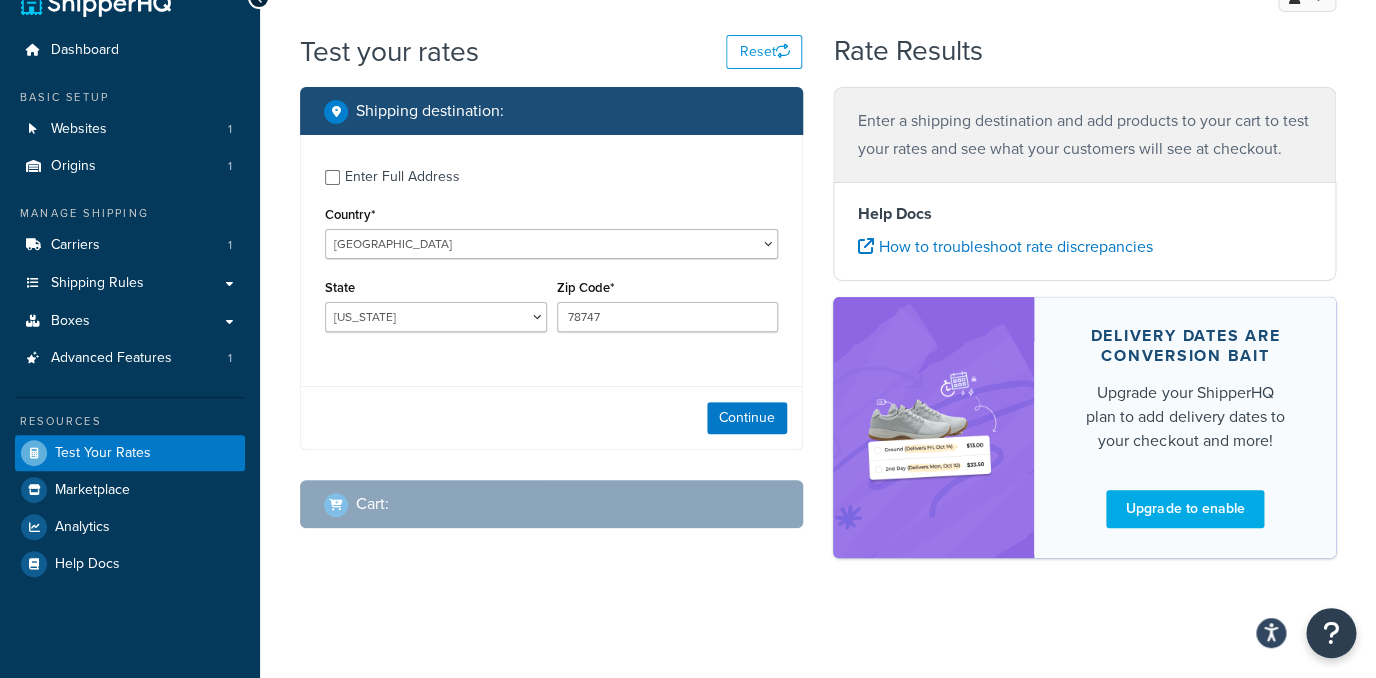 click on "State   Alabama  Alaska  American Samoa  Arizona  Arkansas  Armed Forces Americas  Armed Forces Europe, Middle East, Africa, Canada  Armed Forces Pacific  California  Colorado  Connecticut  Delaware  District of Columbia  Federated States of Micronesia  Florida  Georgia  Guam  Hawaii  Idaho  Illinois  Indiana  Iowa  Kansas  Kentucky  Louisiana  Maine  Marshall Islands  Maryland  Massachusetts  Michigan  Minnesota  Mississippi  Missouri  Montana  Nebraska  Nevada  New Hampshire  New Jersey  New Mexico  New York  North Carolina  North Dakota  Northern Mariana Islands  Ohio  Oklahoma  Oregon  Palau  Pennsylvania  Puerto Rico  Rhode Island  South Carolina  South Dakota  Tennessee  Texas  United States Minor Outlying Islands  Utah  Vermont  Virgin Islands  Virginia  Washington  West Virginia  Wisconsin  Wyoming" at bounding box center (436, 303) 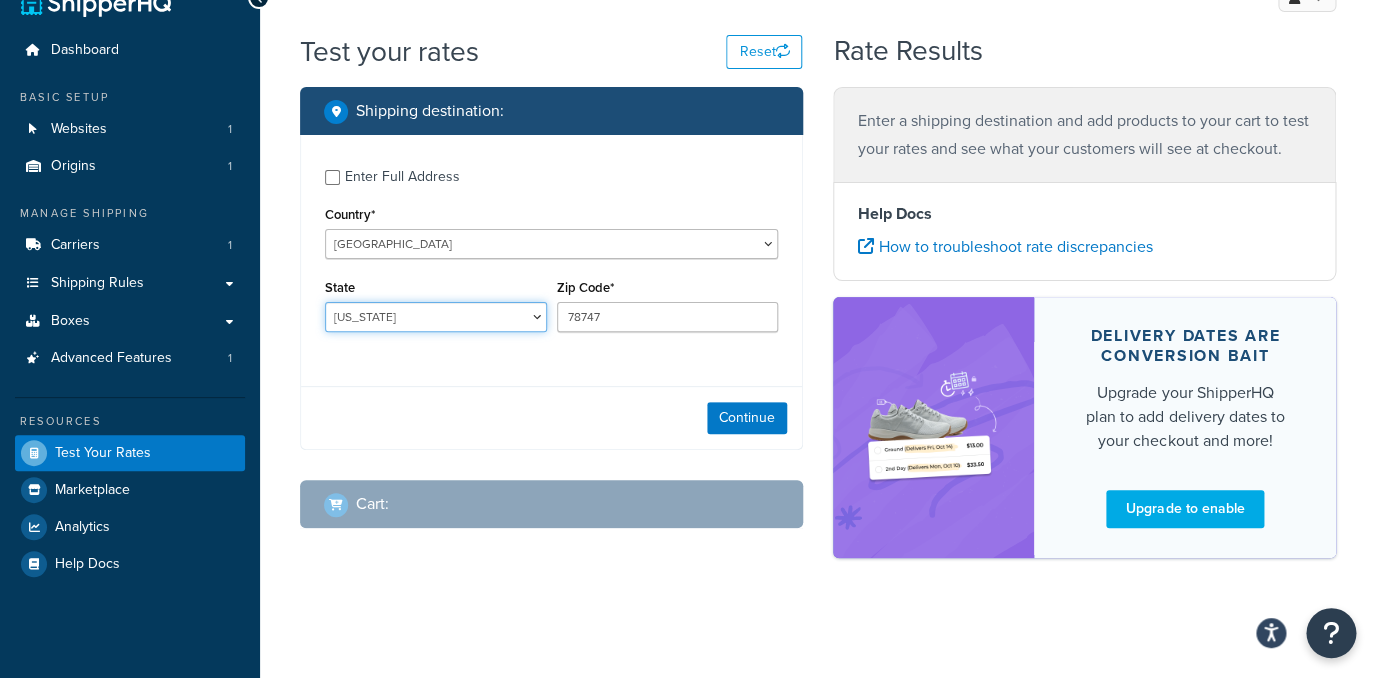 click on "Alabama  Alaska  American Samoa  Arizona  Arkansas  Armed Forces Americas  Armed Forces Europe, Middle East, Africa, Canada  Armed Forces Pacific  California  Colorado  Connecticut  Delaware  District of Columbia  Federated States of Micronesia  Florida  Georgia  Guam  Hawaii  Idaho  Illinois  Indiana  Iowa  Kansas  Kentucky  Louisiana  Maine  Marshall Islands  Maryland  Massachusetts  Michigan  Minnesota  Mississippi  Missouri  Montana  Nebraska  Nevada  New Hampshire  New Jersey  New Mexico  New York  North Carolina  North Dakota  Northern Mariana Islands  Ohio  Oklahoma  Oregon  Palau  Pennsylvania  Puerto Rico  Rhode Island  South Carolina  South Dakota  Tennessee  Texas  United States Minor Outlying Islands  Utah  Vermont  Virgin Islands  Virginia  Washington  West Virginia  Wisconsin  Wyoming" at bounding box center [436, 317] 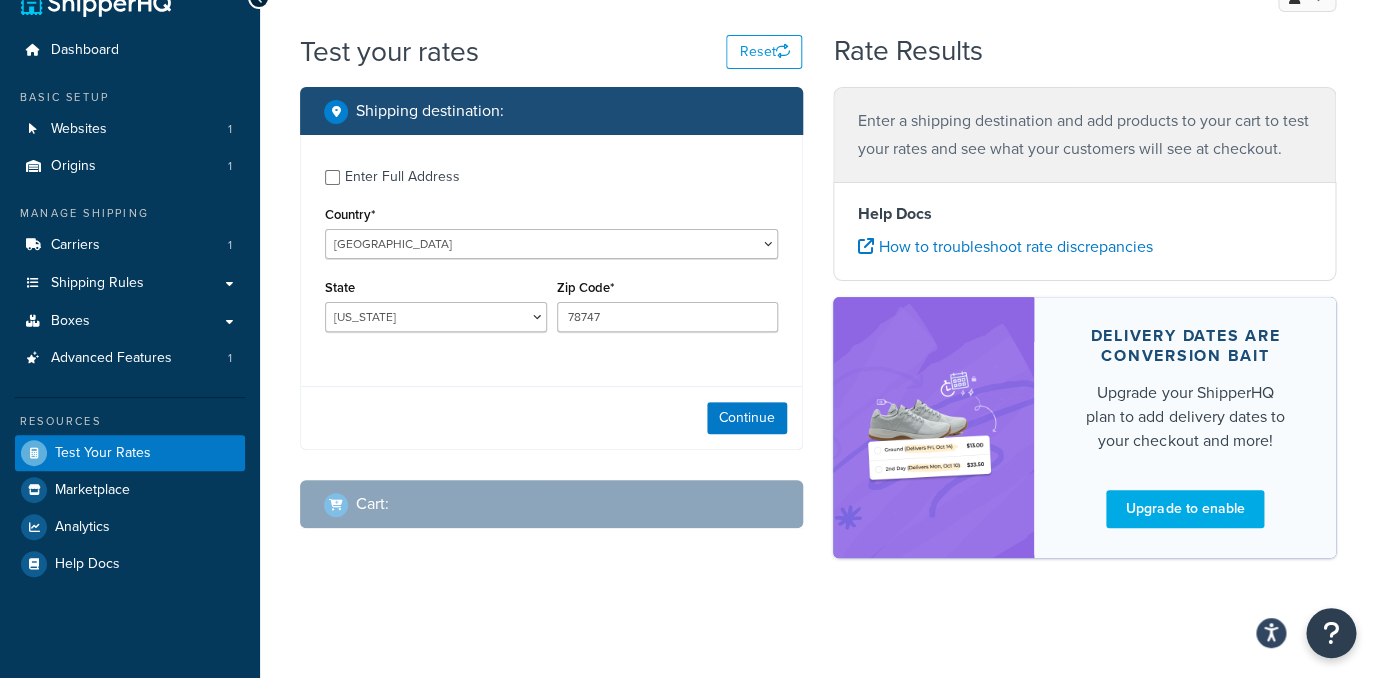 click on "Continue" at bounding box center (551, 417) 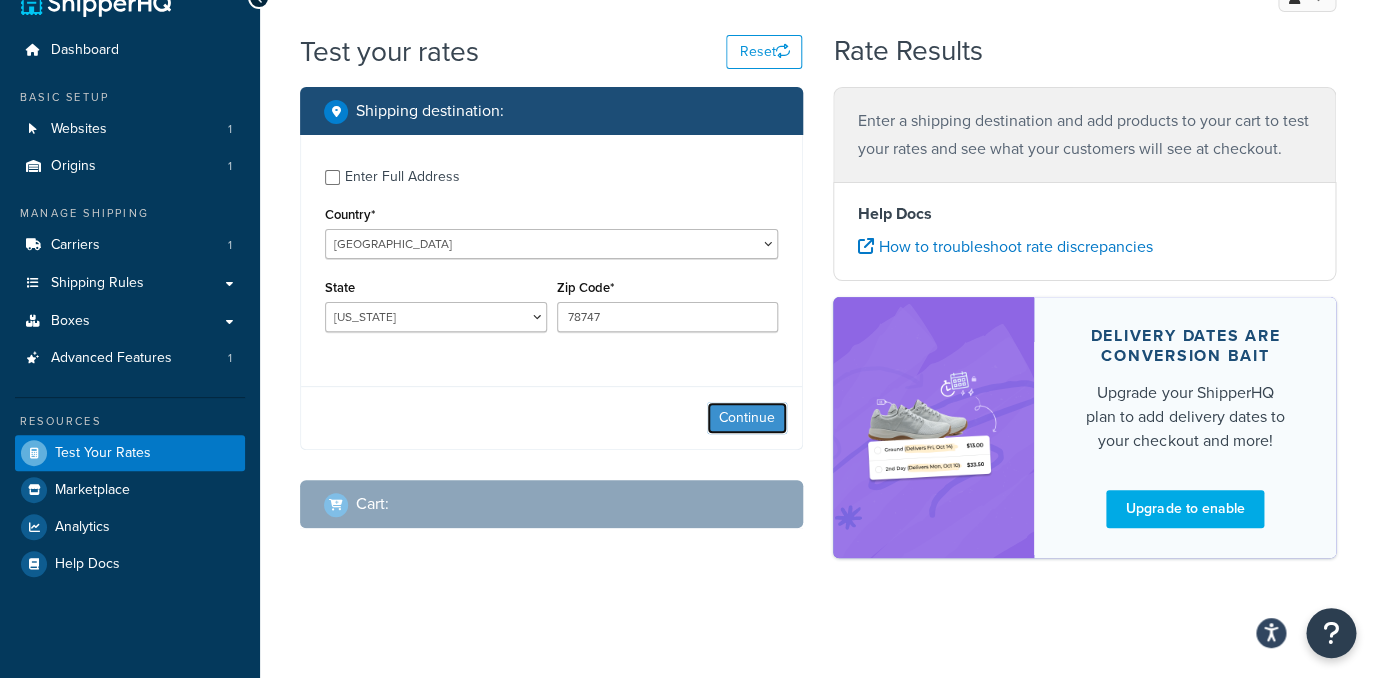 click on "Continue" at bounding box center (747, 418) 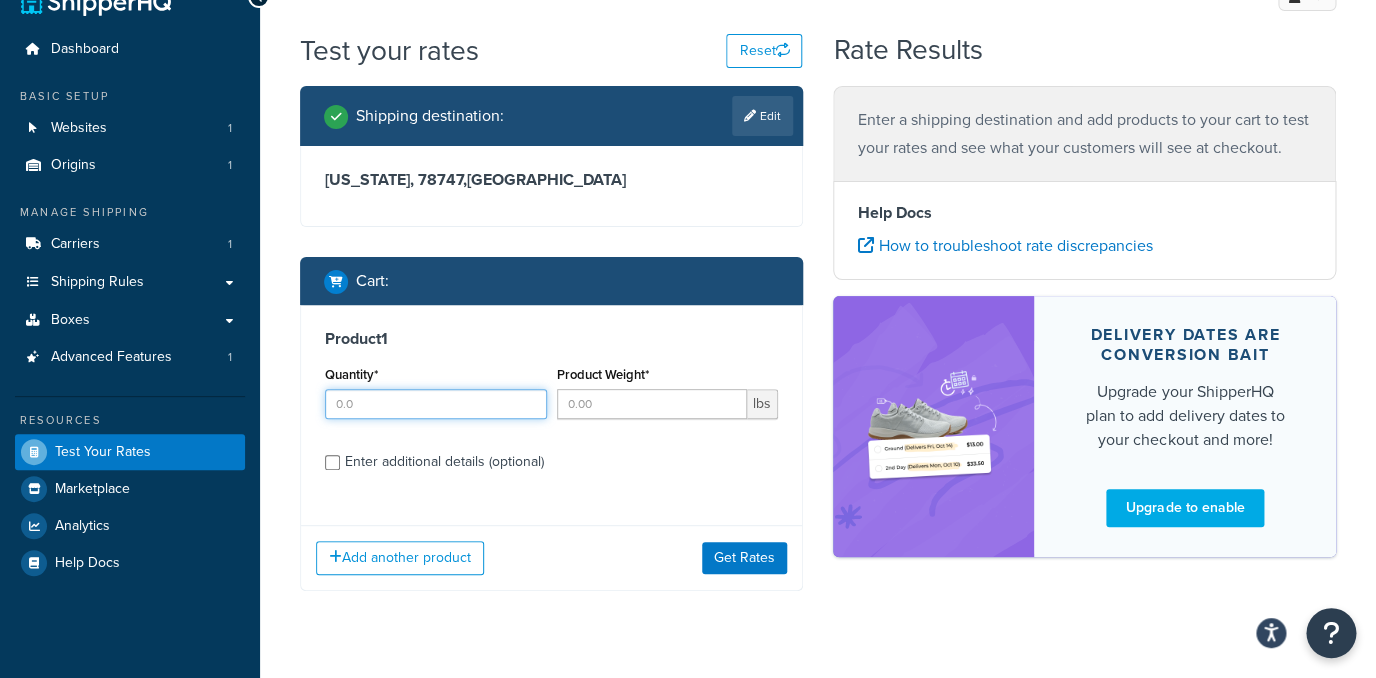 click on "Quantity*" at bounding box center [436, 404] 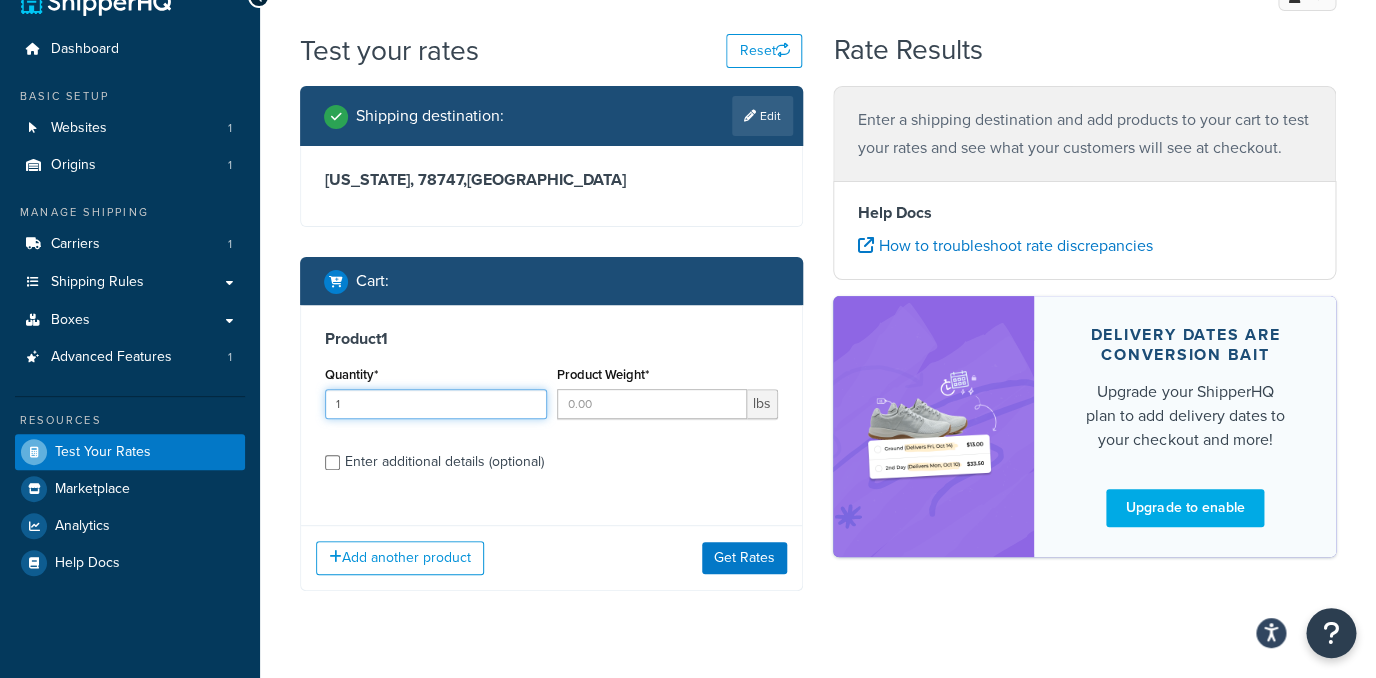type on "1" 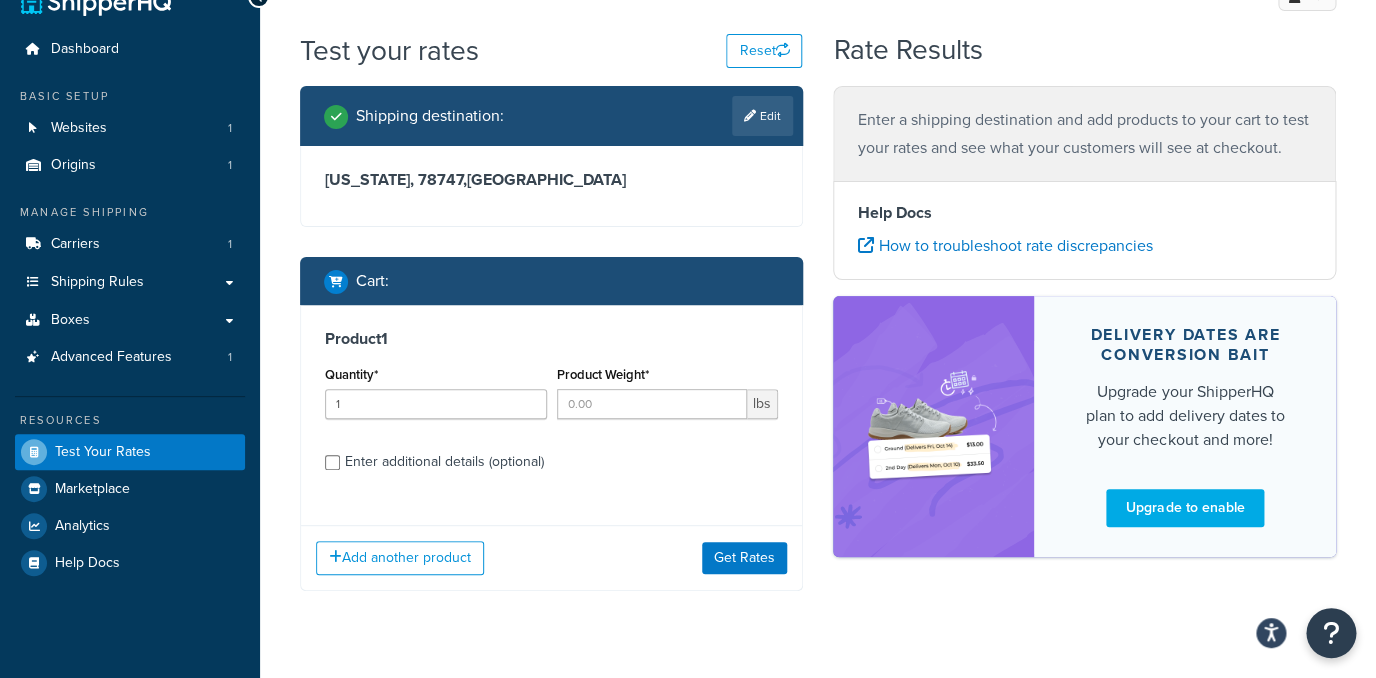 click on "Product Weight*   lbs" at bounding box center [668, 397] 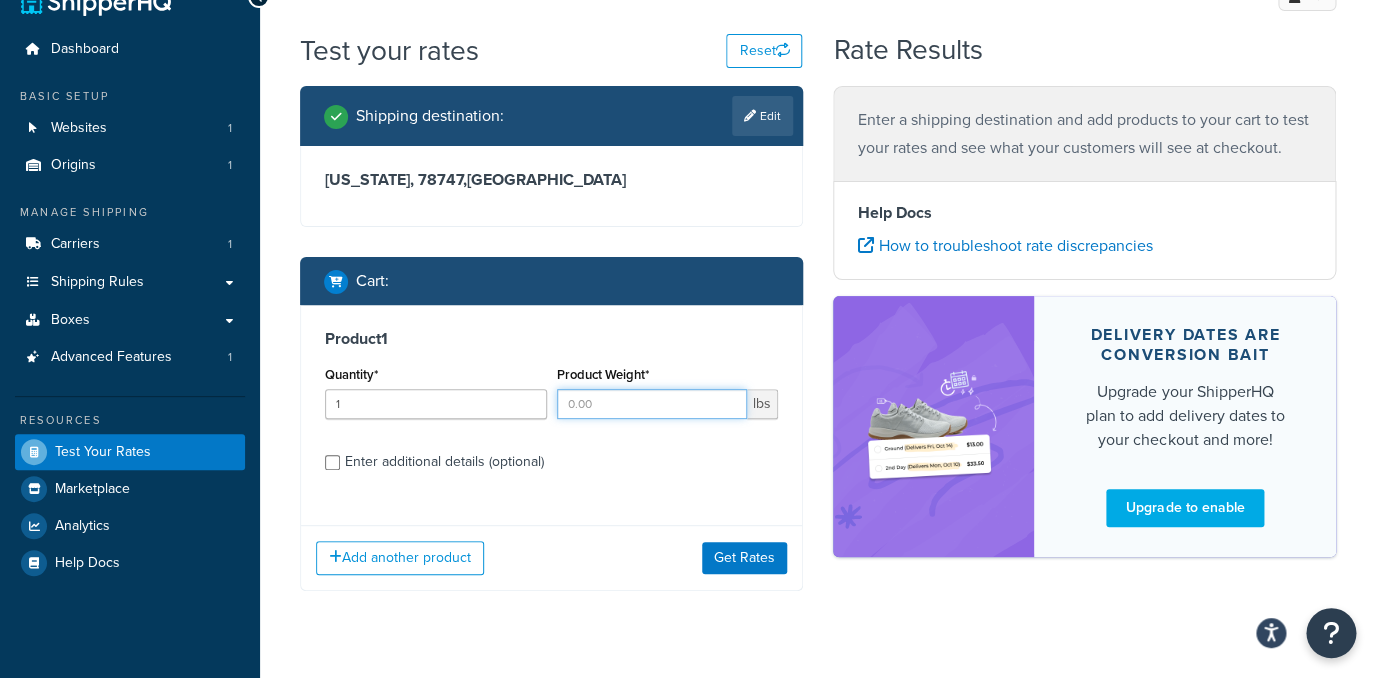 click on "Product Weight*" at bounding box center (652, 404) 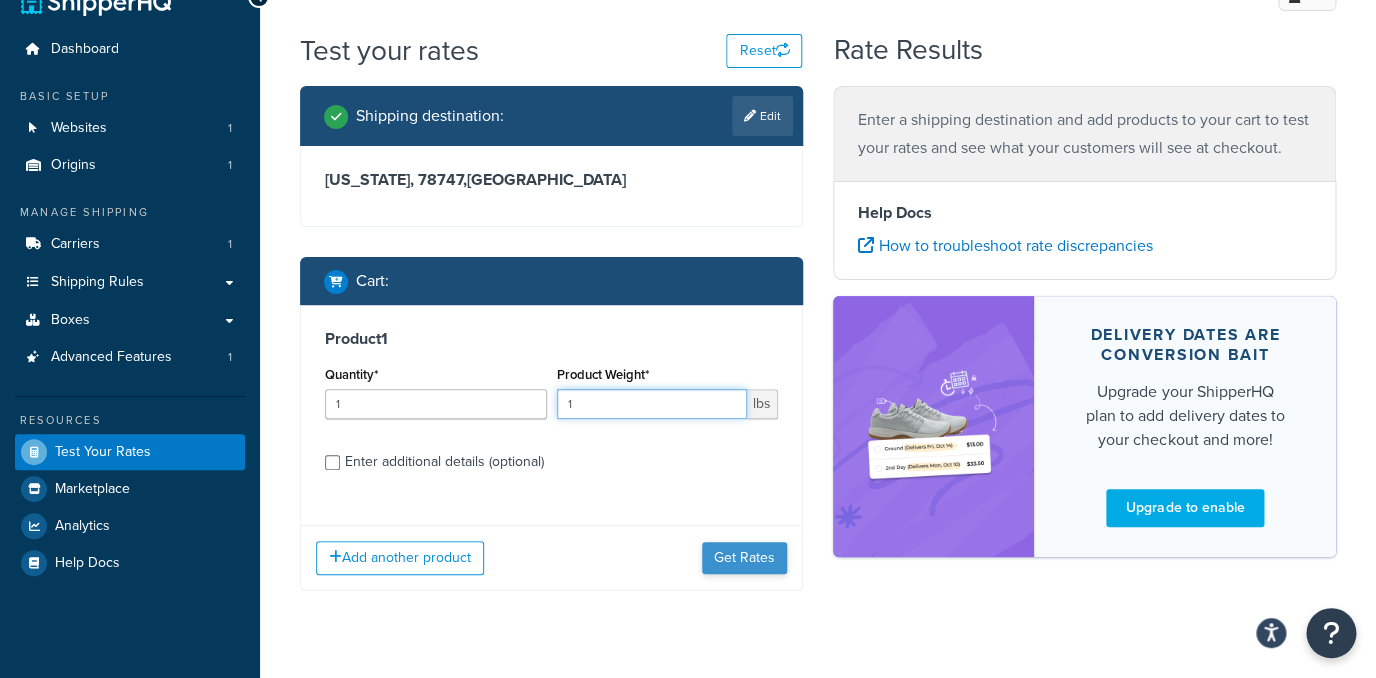 type on "1" 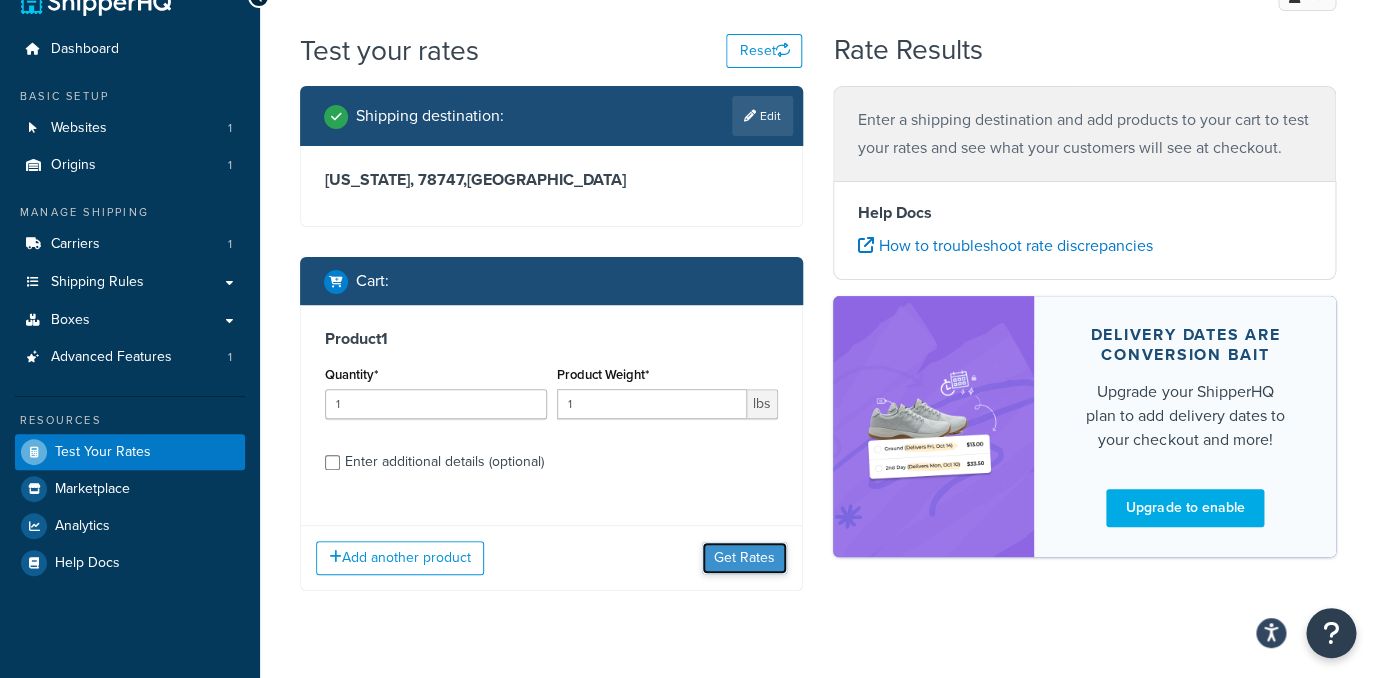 click on "Get Rates" at bounding box center (744, 558) 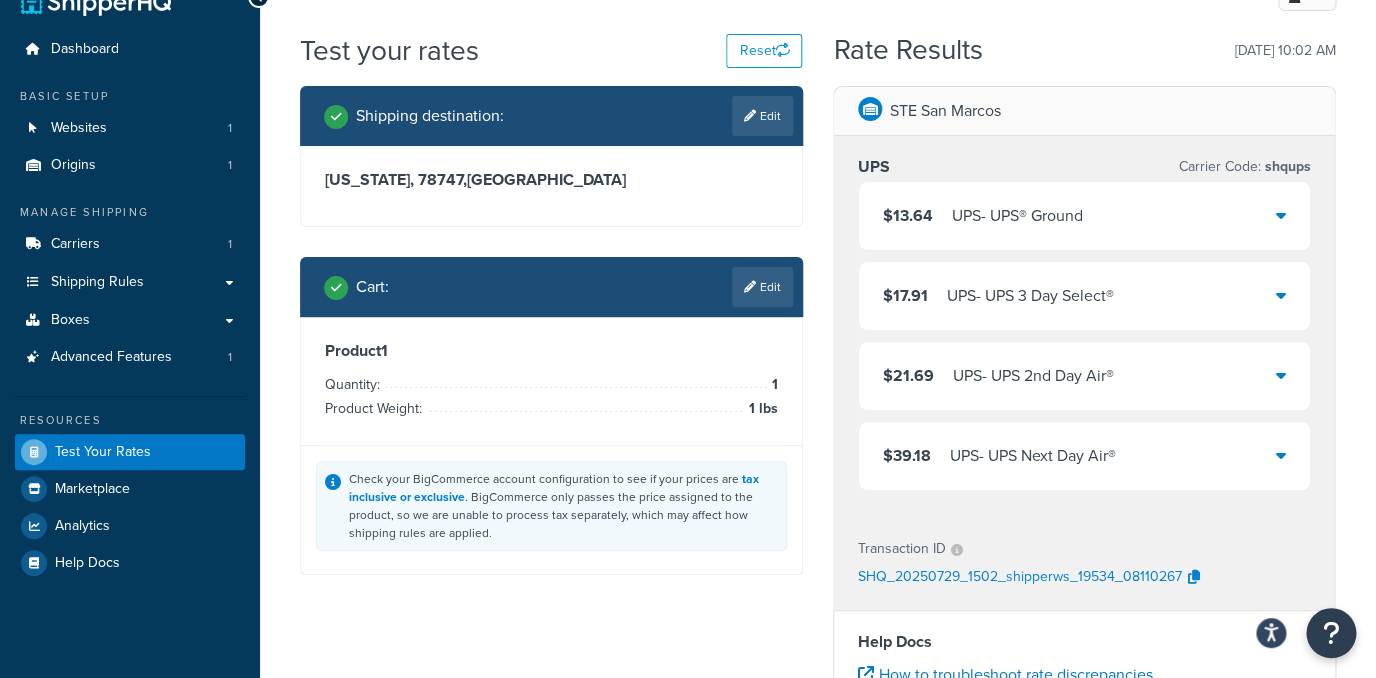 click on "$13.64 UPS  -   UPS® Ground" at bounding box center (1084, 216) 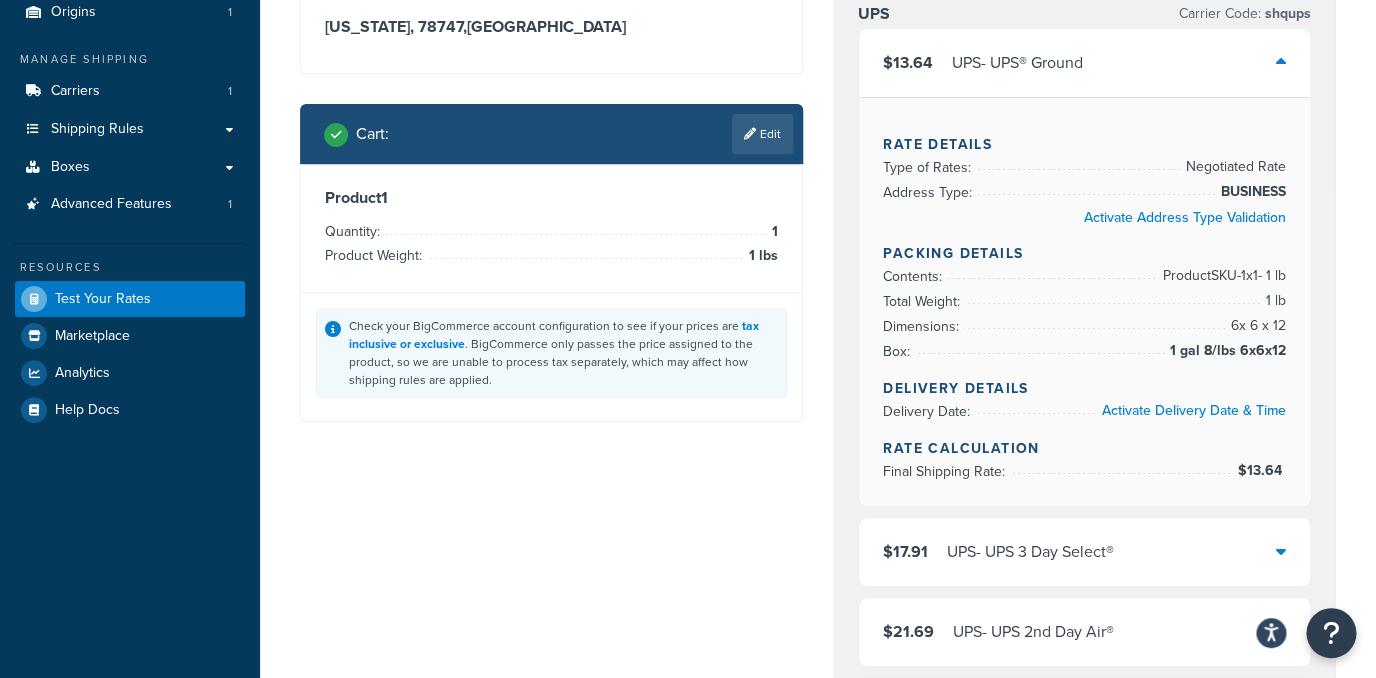 scroll, scrollTop: 0, scrollLeft: 0, axis: both 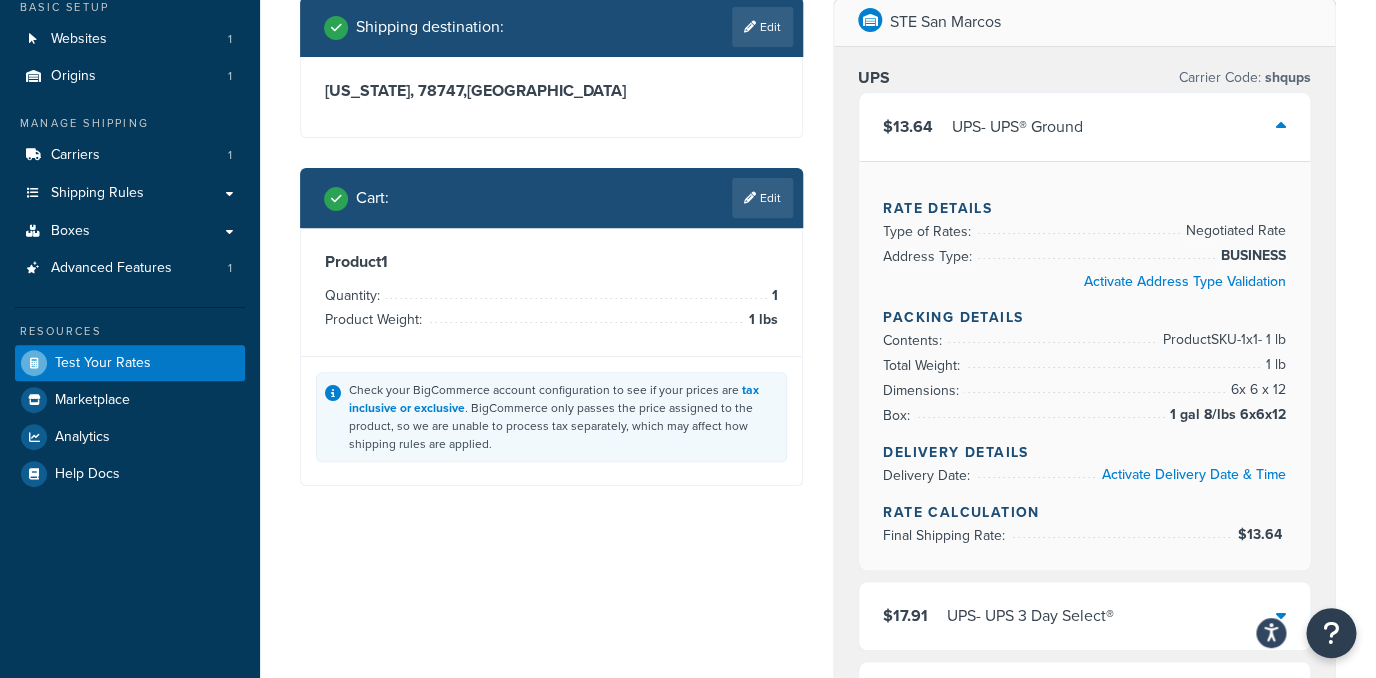 click on "UPS  -   UPS® Ground" at bounding box center [1017, 127] 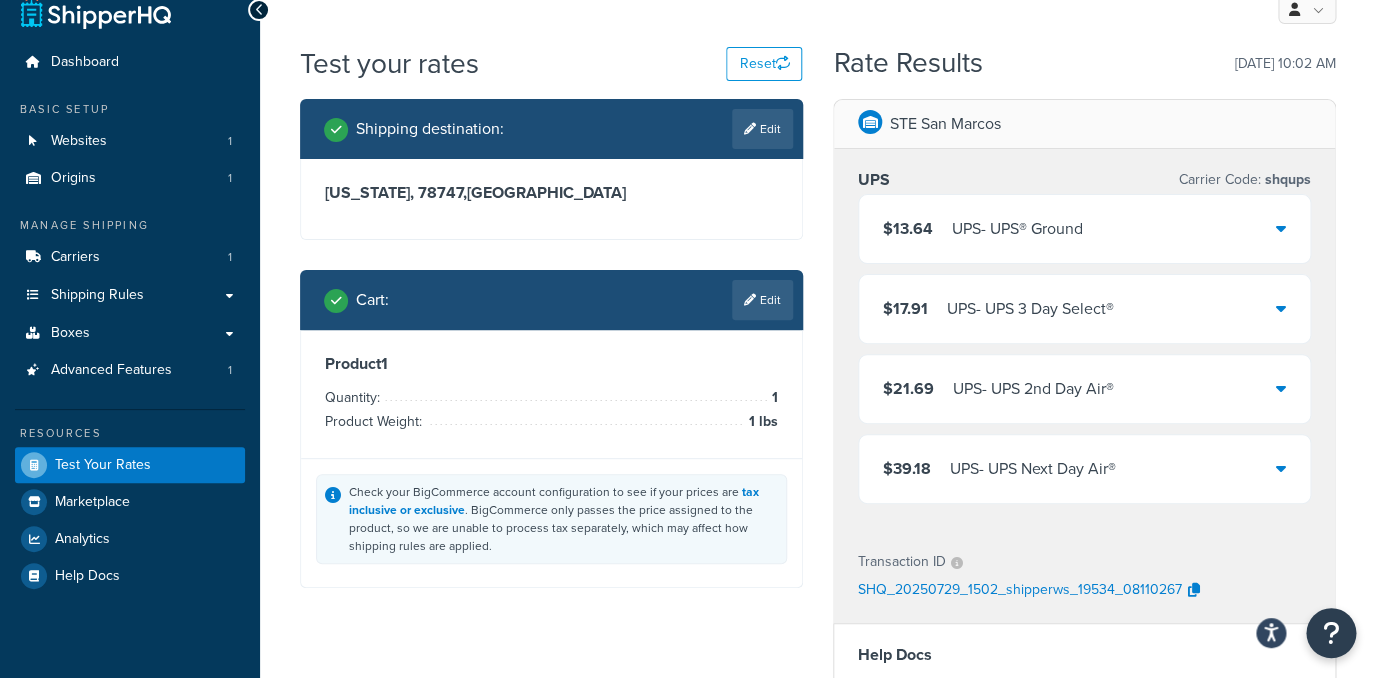 scroll, scrollTop: 0, scrollLeft: 0, axis: both 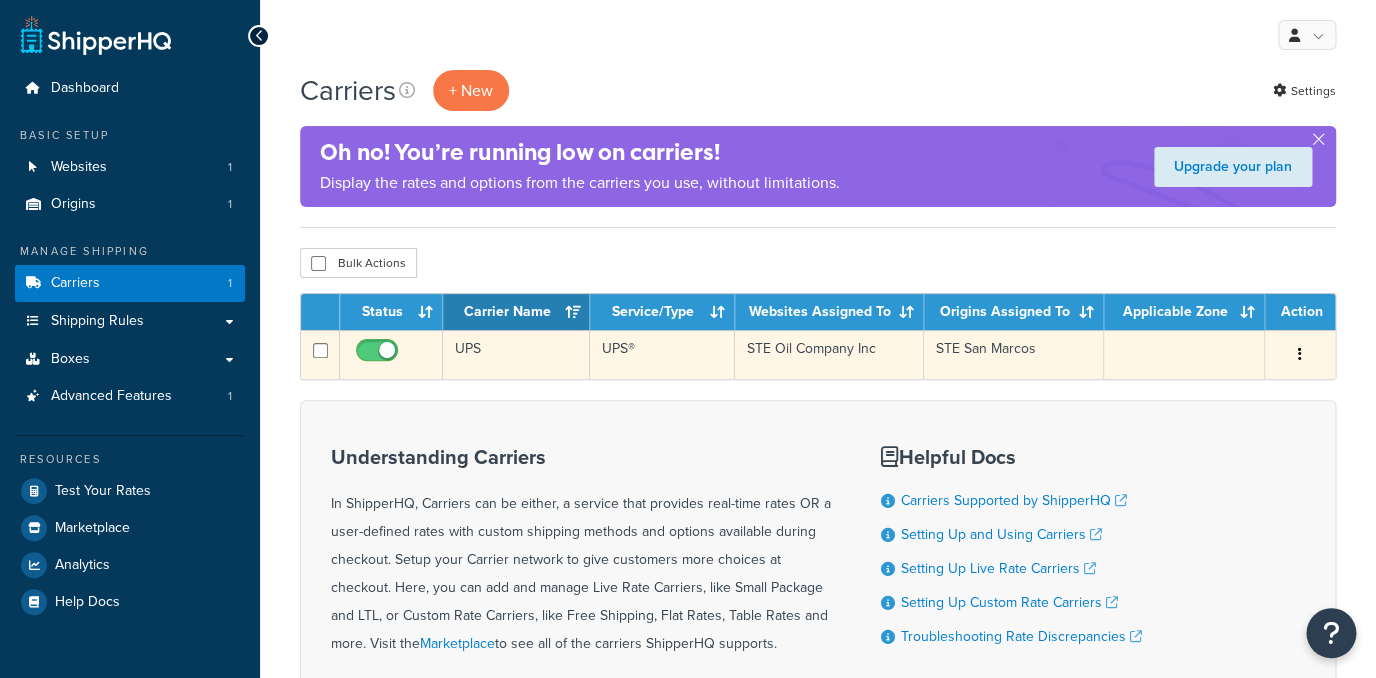 click on "UPS" at bounding box center (516, 354) 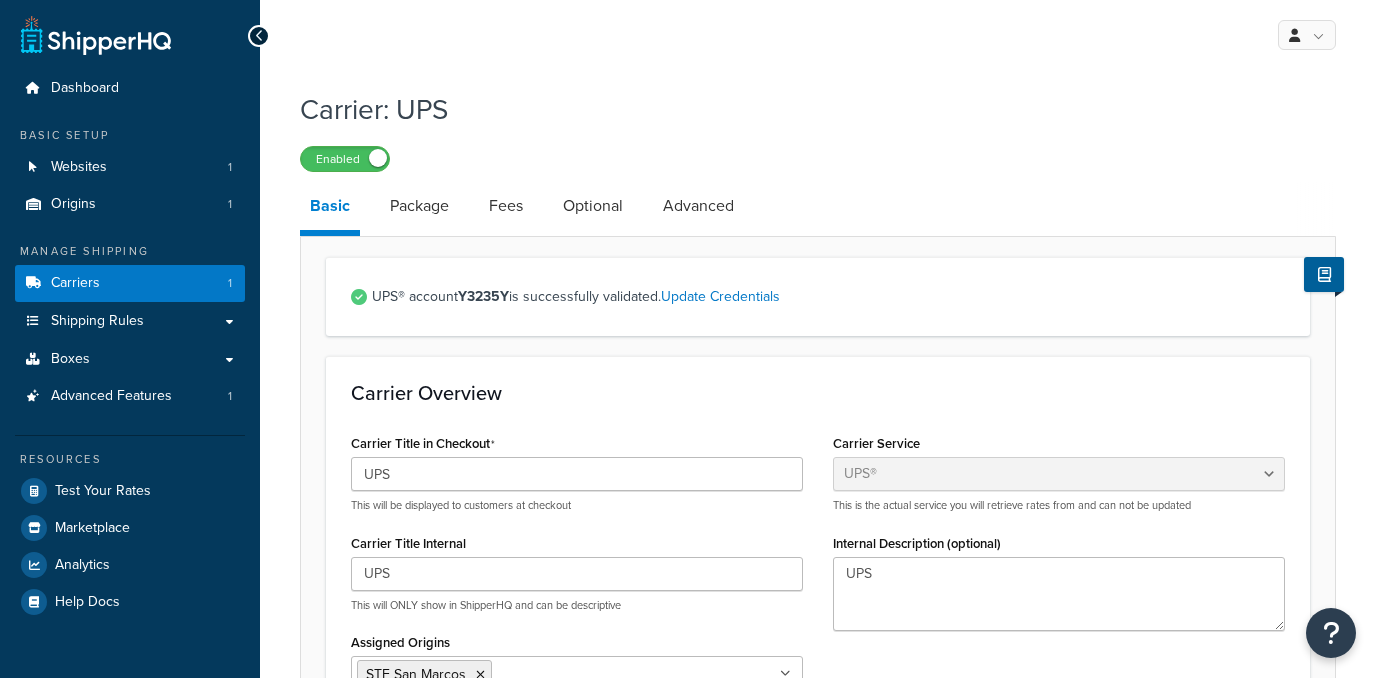 select on "ups" 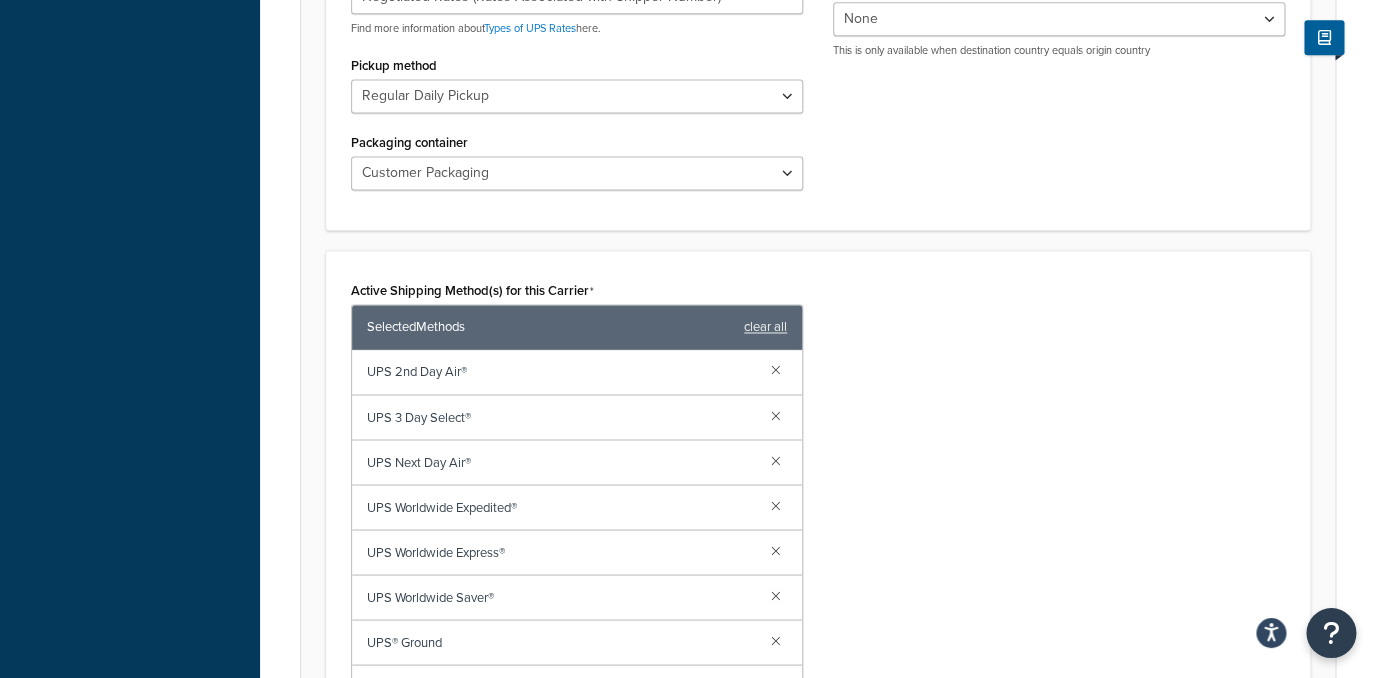 scroll, scrollTop: 976, scrollLeft: 0, axis: vertical 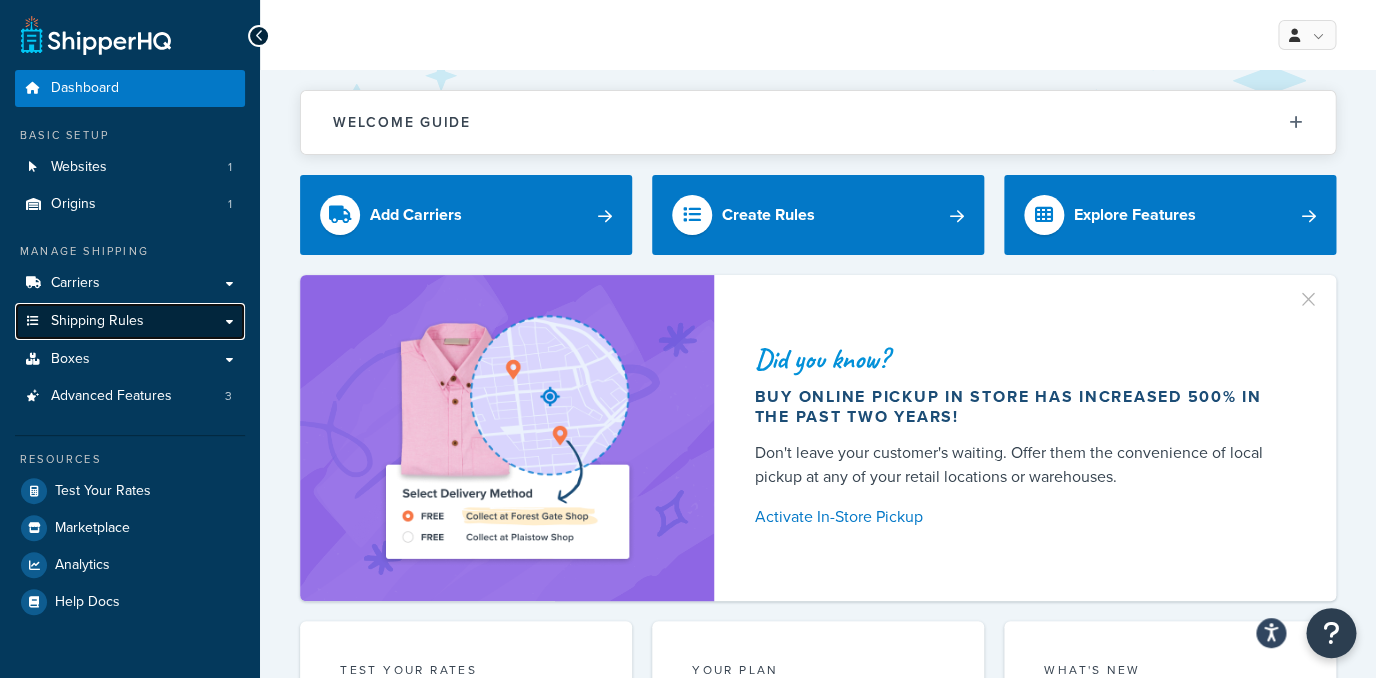 click on "Shipping Rules" at bounding box center (130, 321) 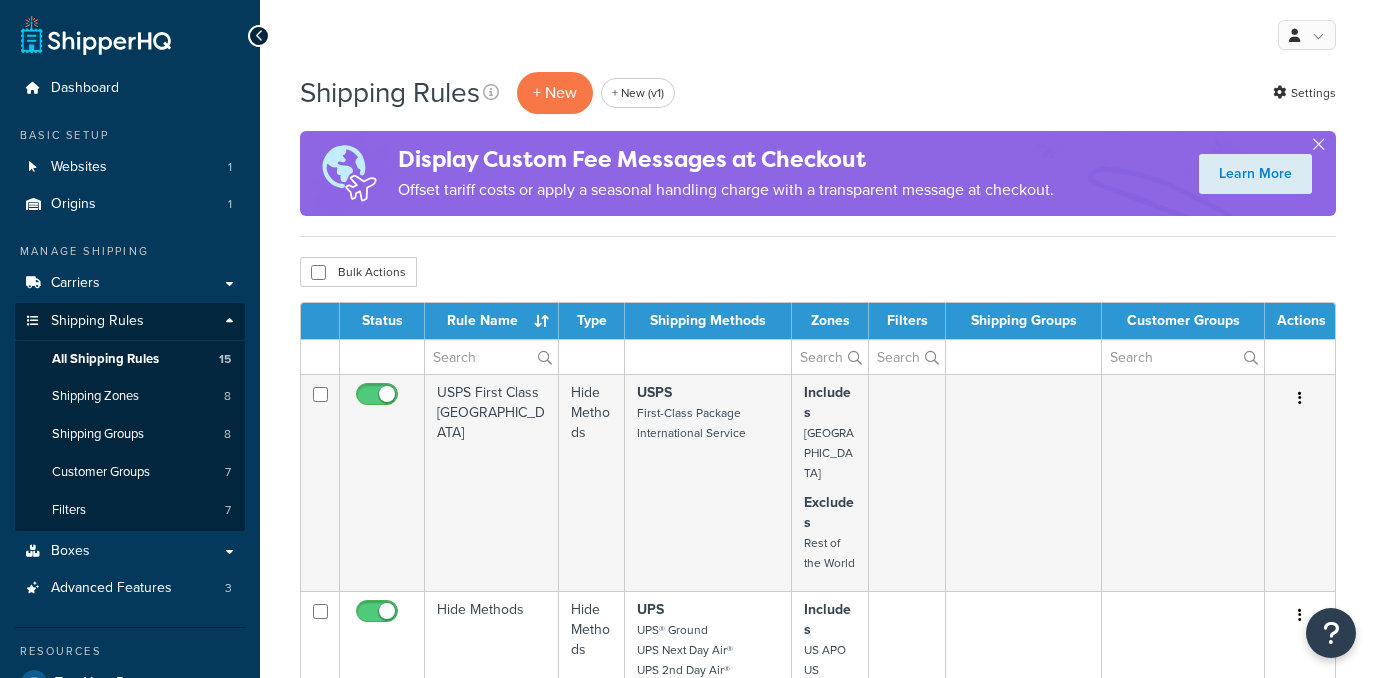 scroll, scrollTop: 0, scrollLeft: 0, axis: both 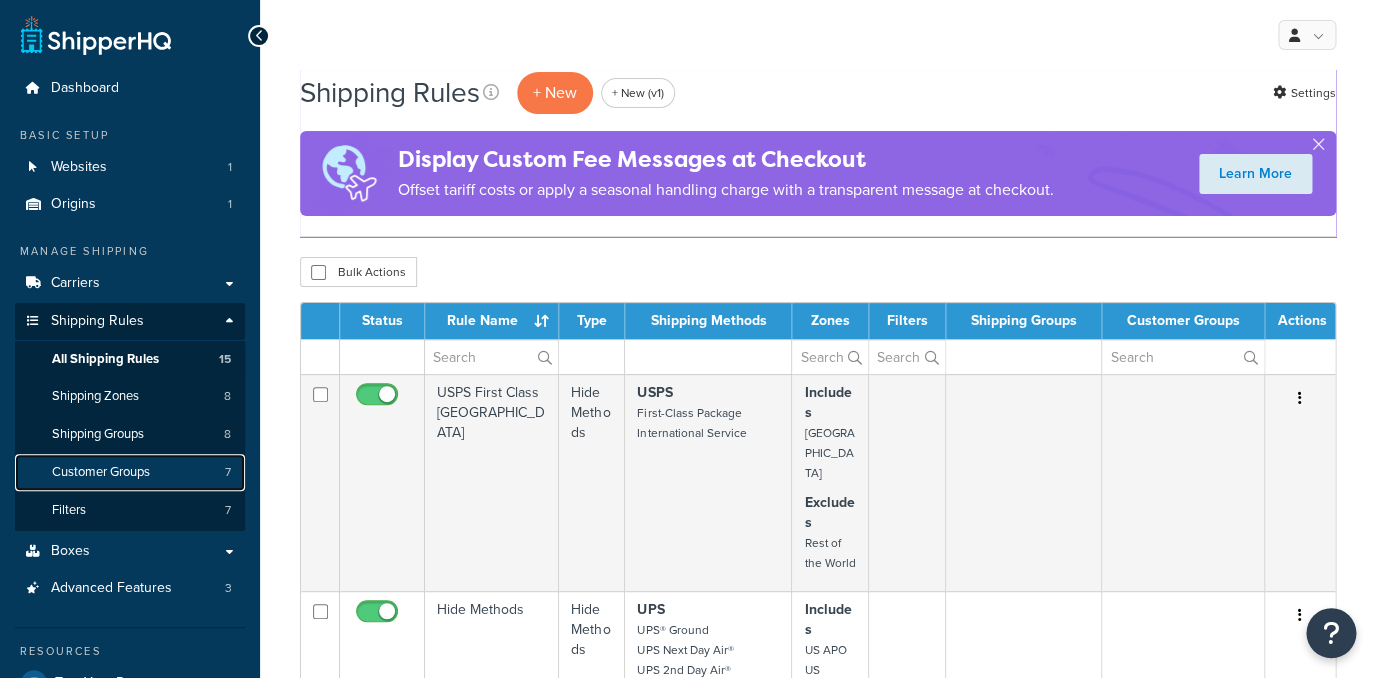 click on "Customer Groups
7" at bounding box center (130, 472) 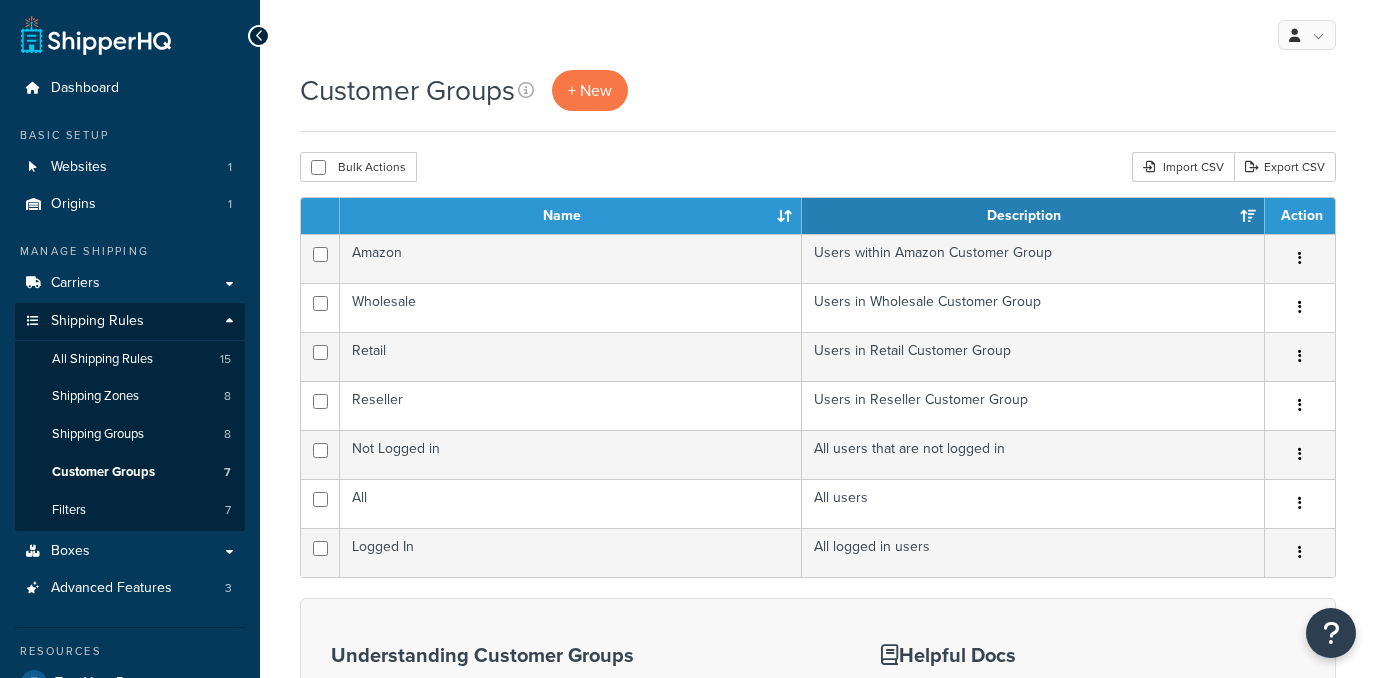 scroll, scrollTop: 0, scrollLeft: 0, axis: both 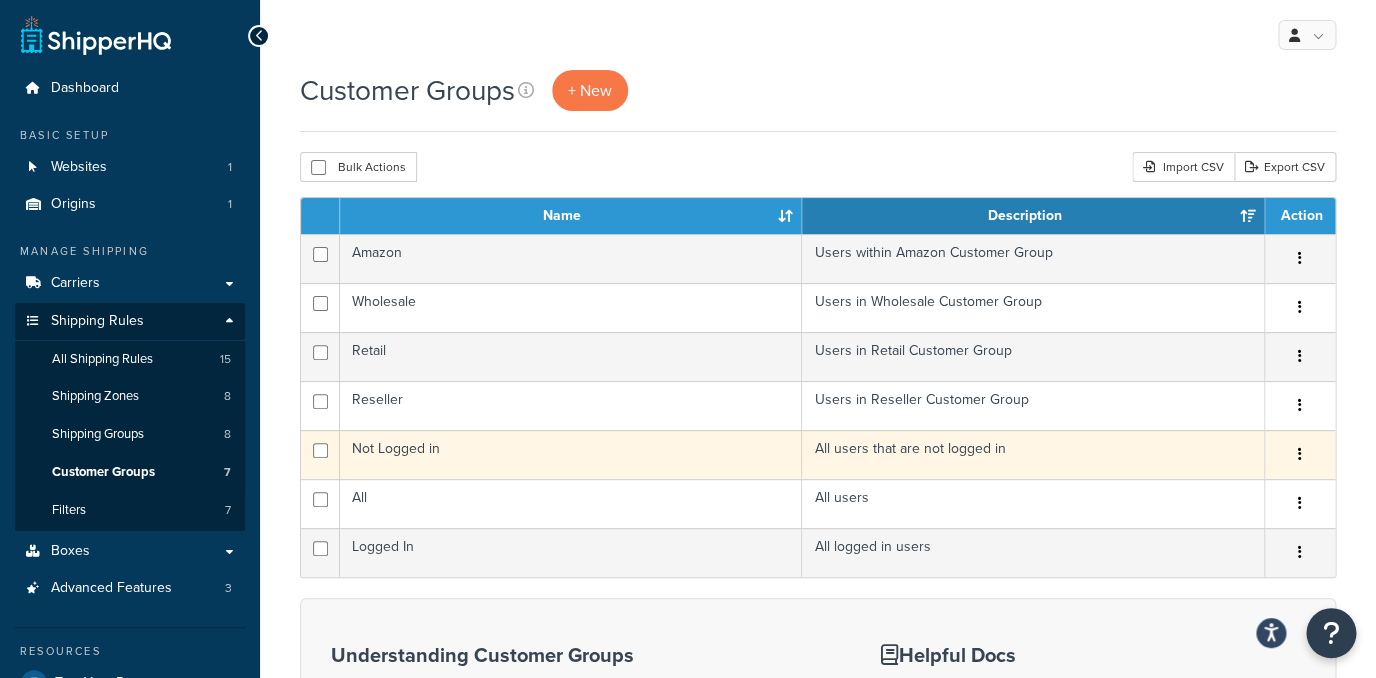 click on "Not Logged in" at bounding box center [571, 454] 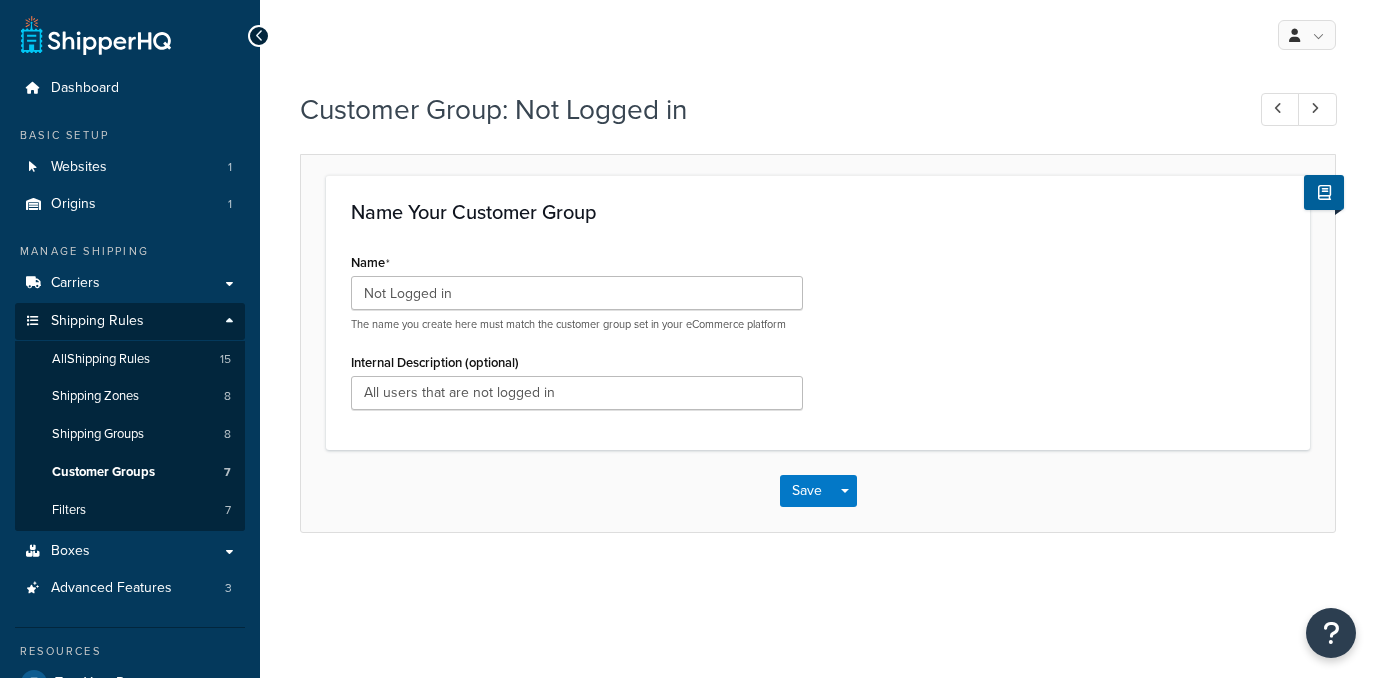 scroll, scrollTop: 0, scrollLeft: 0, axis: both 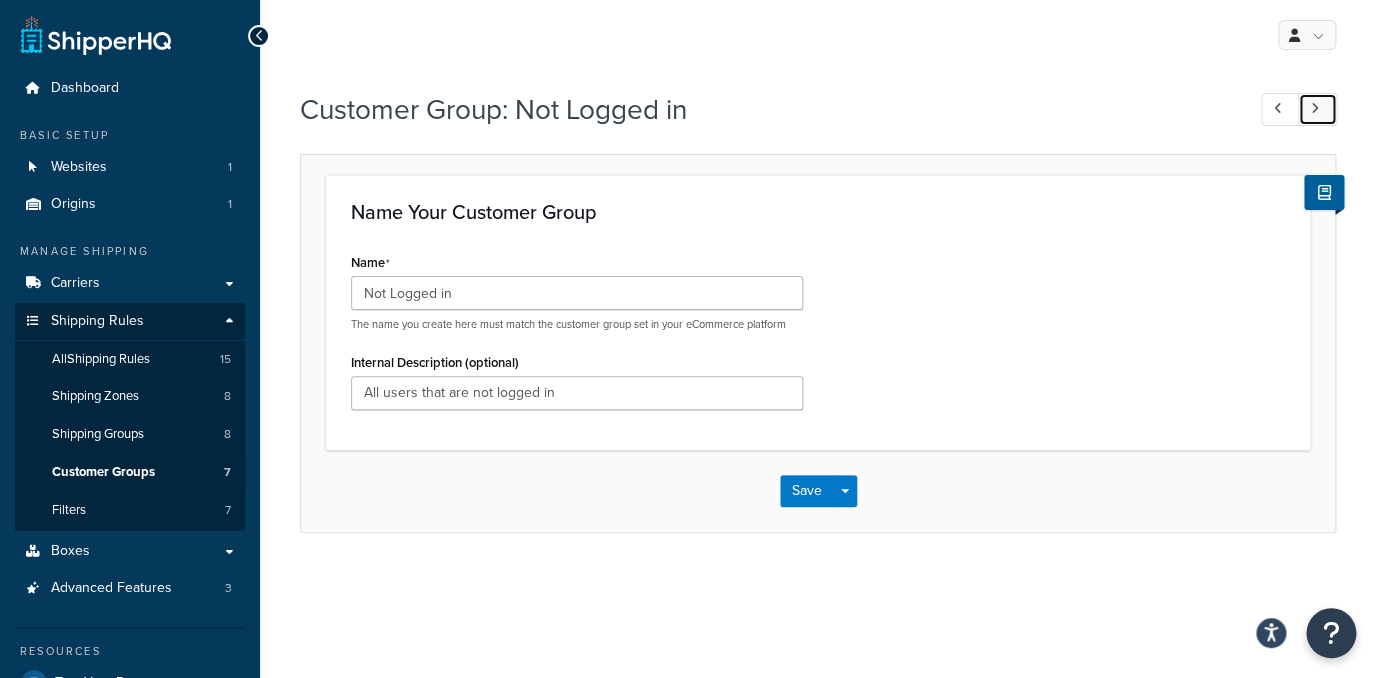 click at bounding box center [1315, 108] 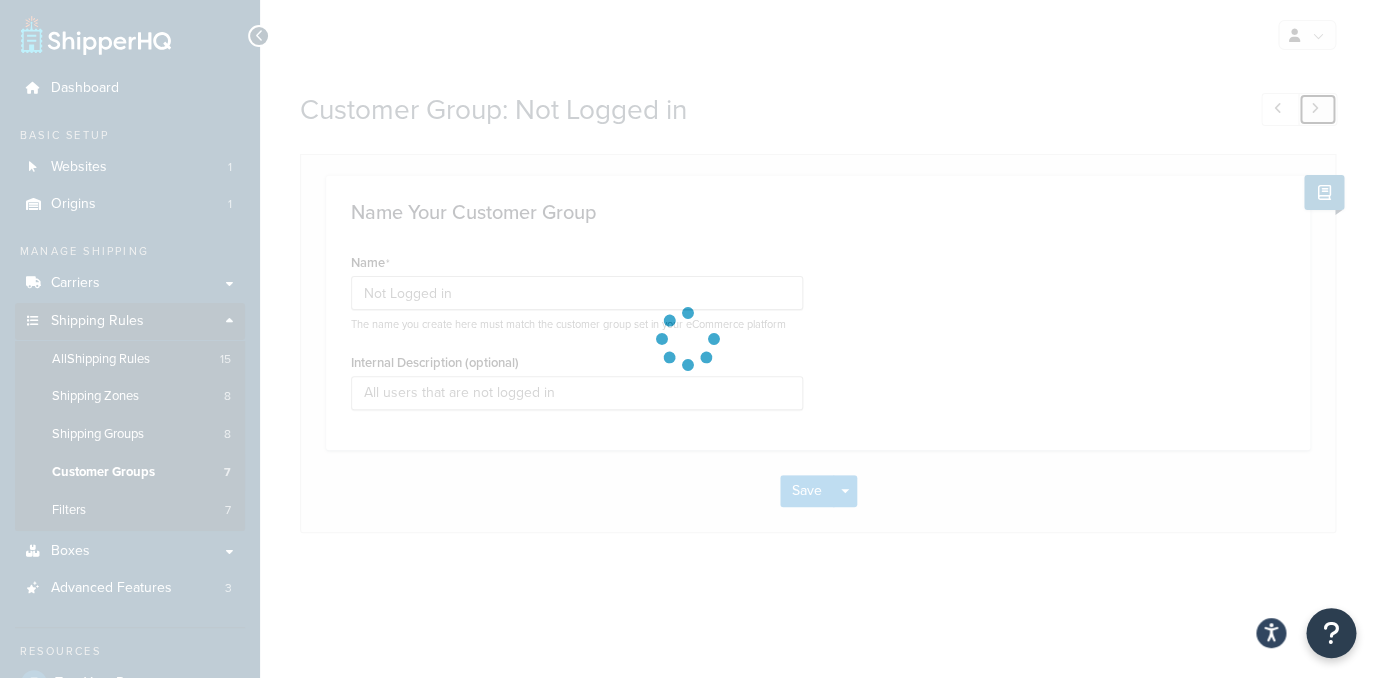type on "Retail" 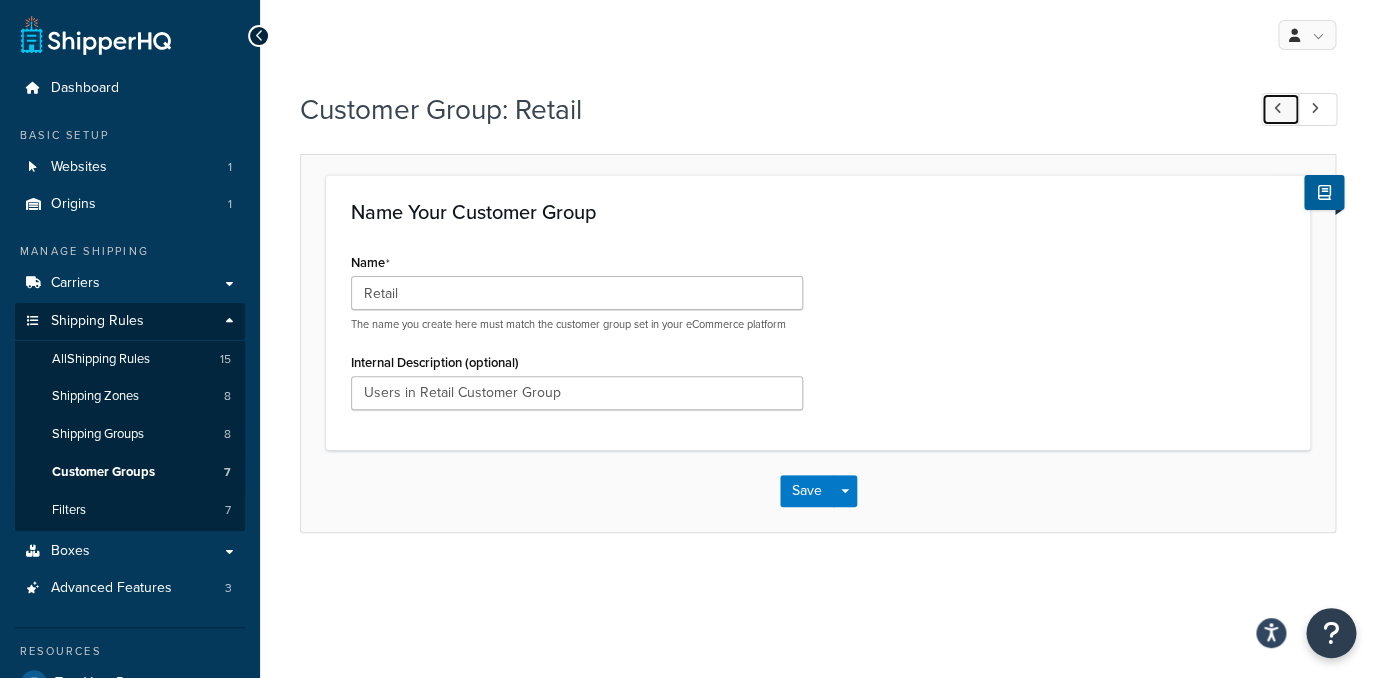 click at bounding box center [1280, 109] 